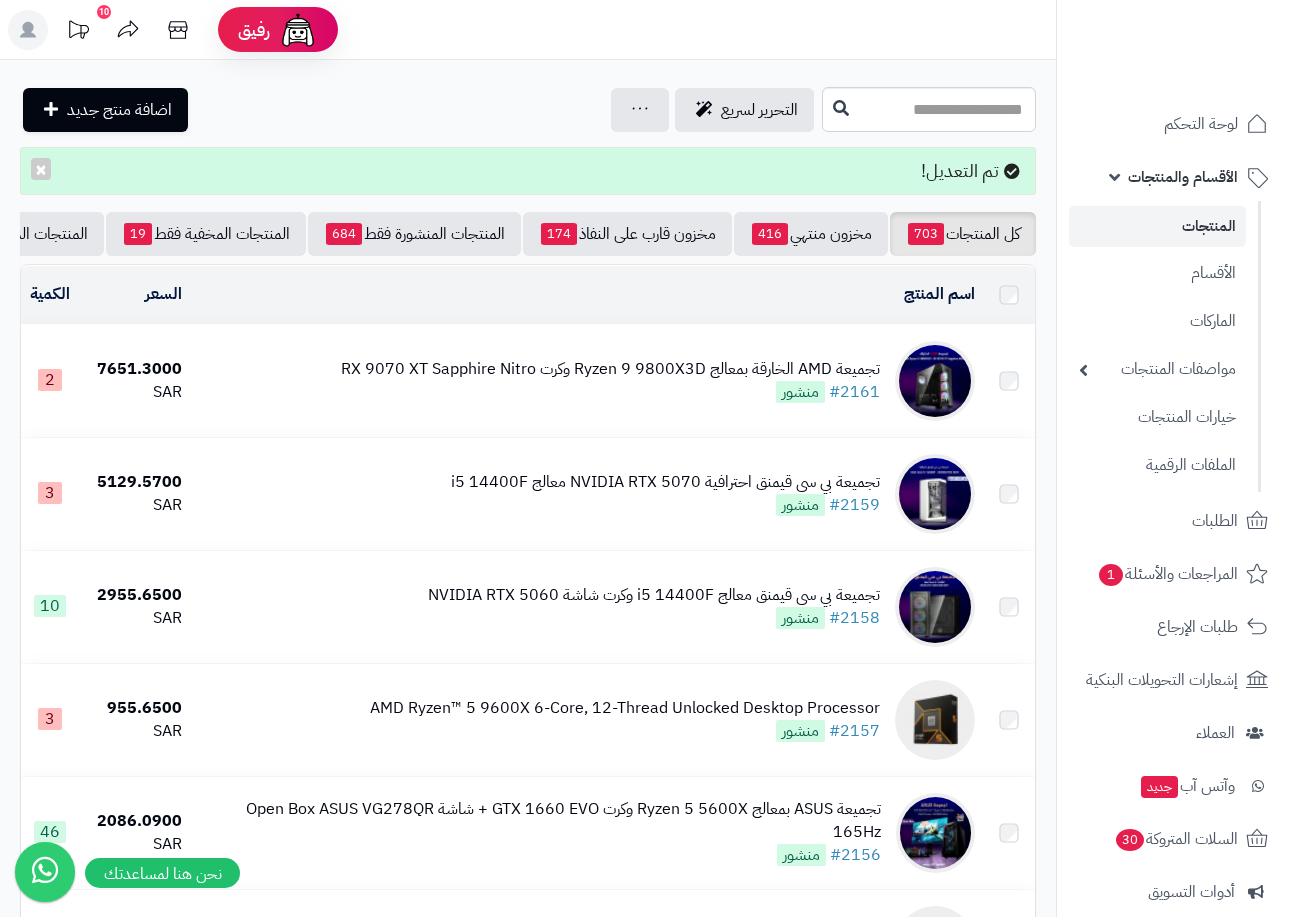 scroll, scrollTop: 0, scrollLeft: 0, axis: both 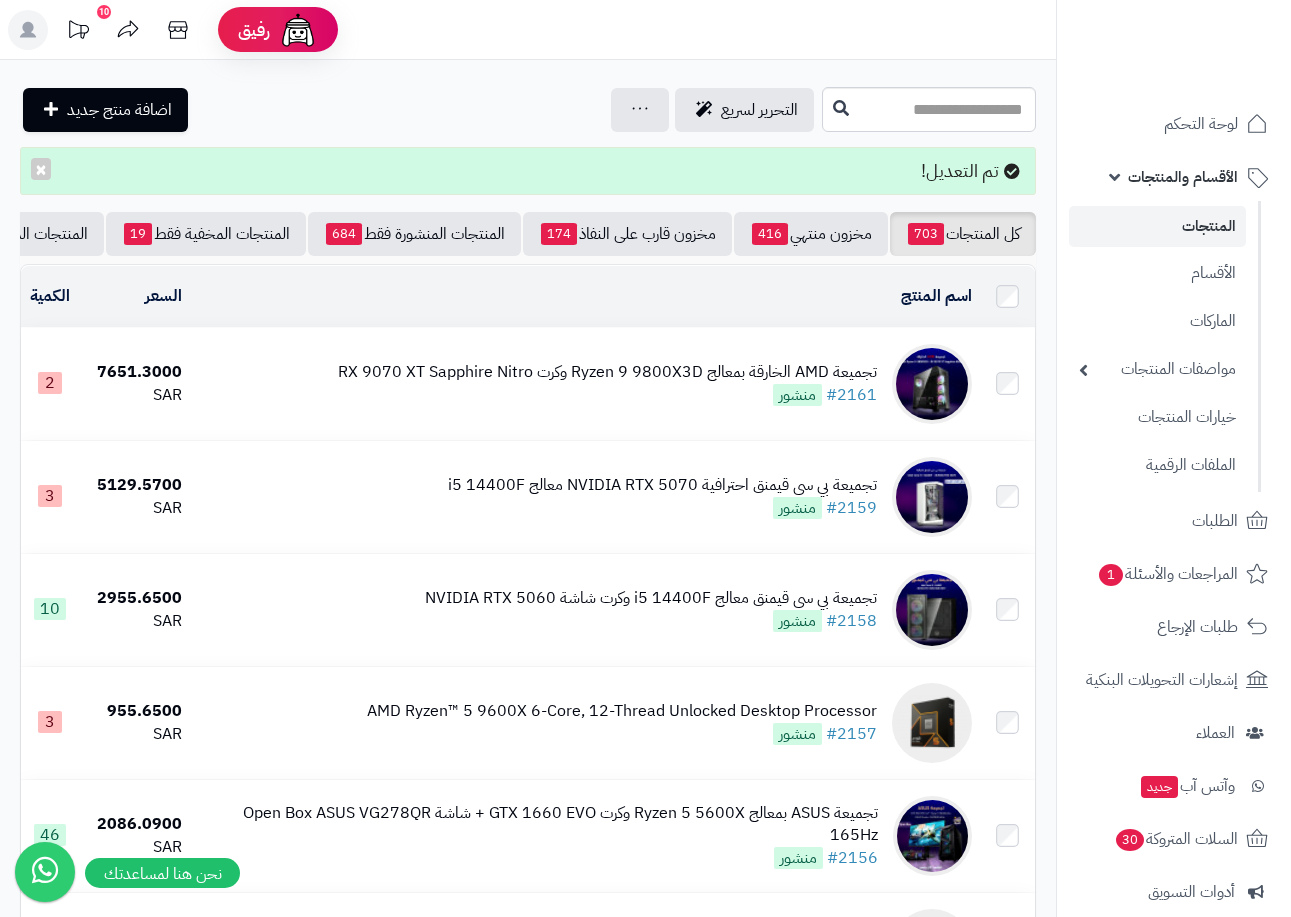click on "الأقسام والمنتجات" at bounding box center [1183, 177] 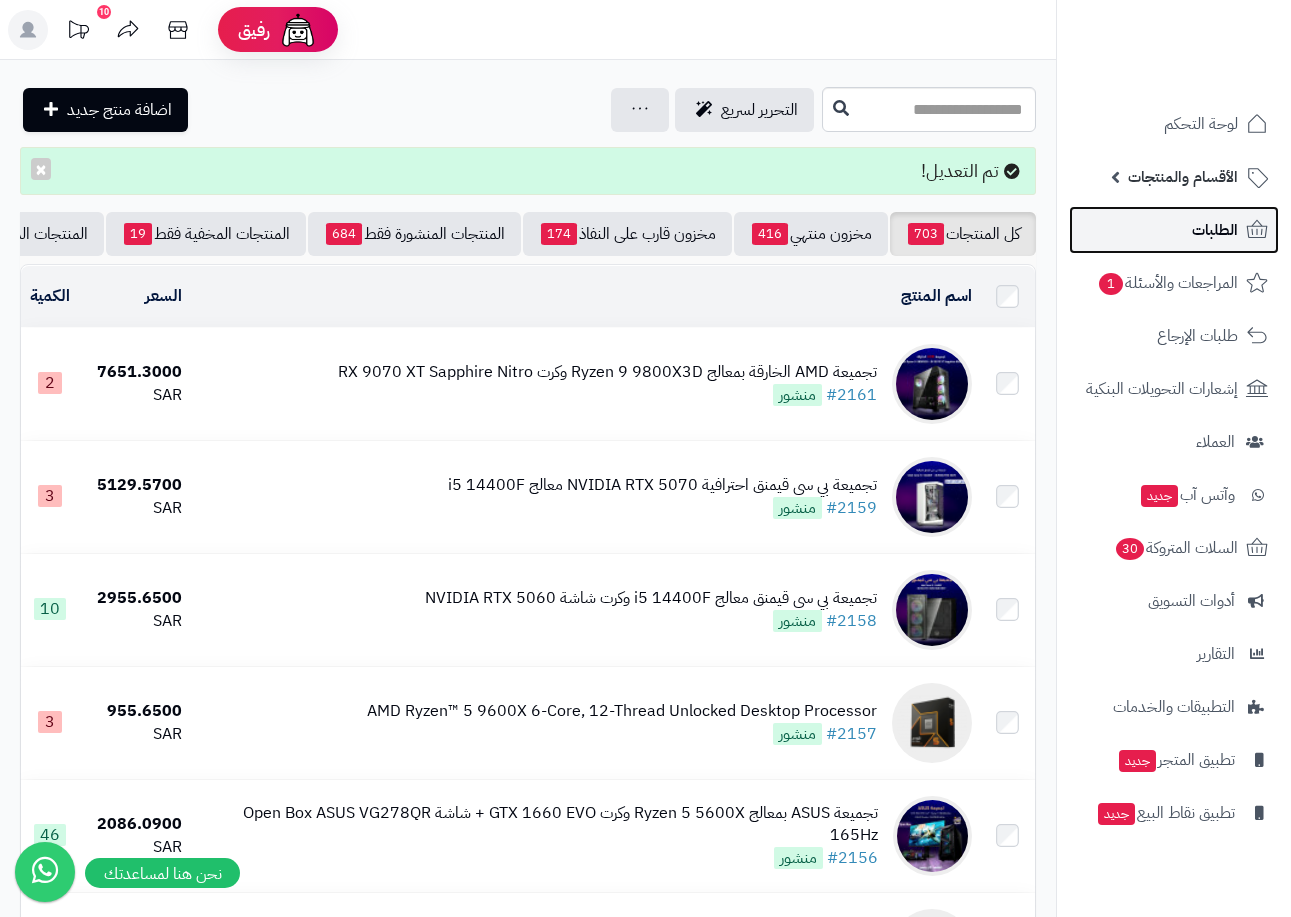click on "الطلبات" at bounding box center (1215, 230) 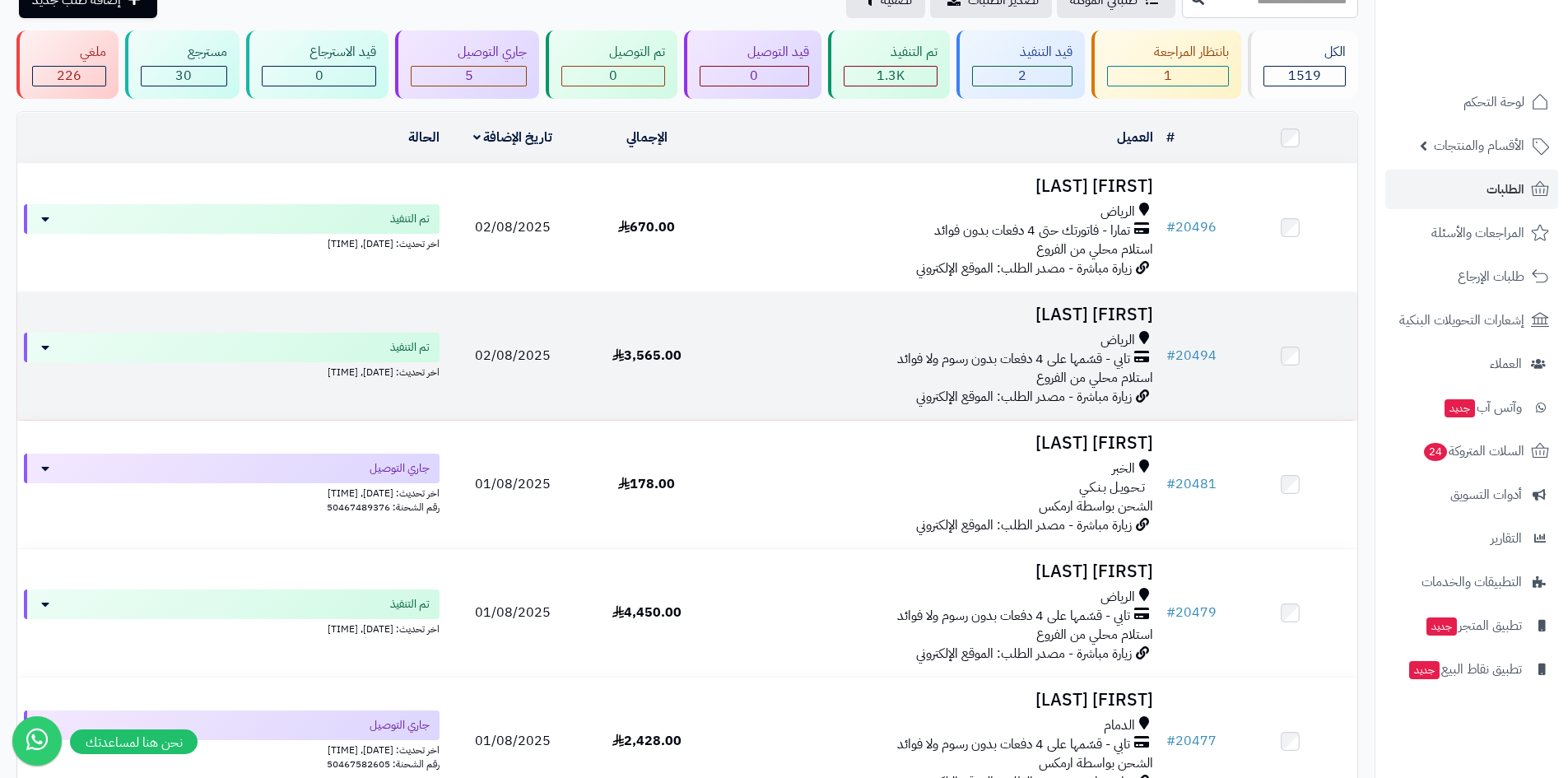 scroll, scrollTop: 82, scrollLeft: 0, axis: vertical 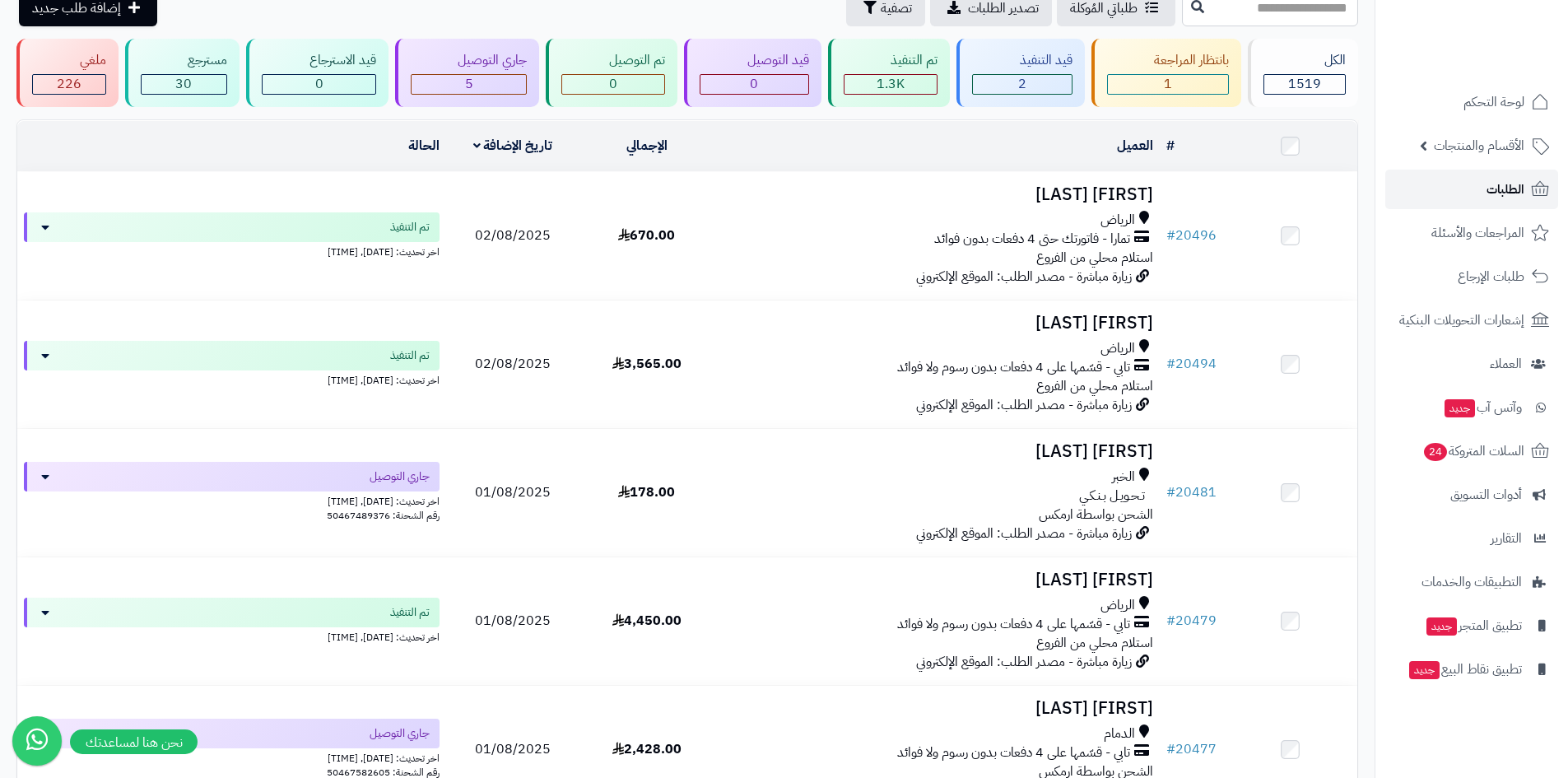 click on "الطلبات" at bounding box center (1472, 189) 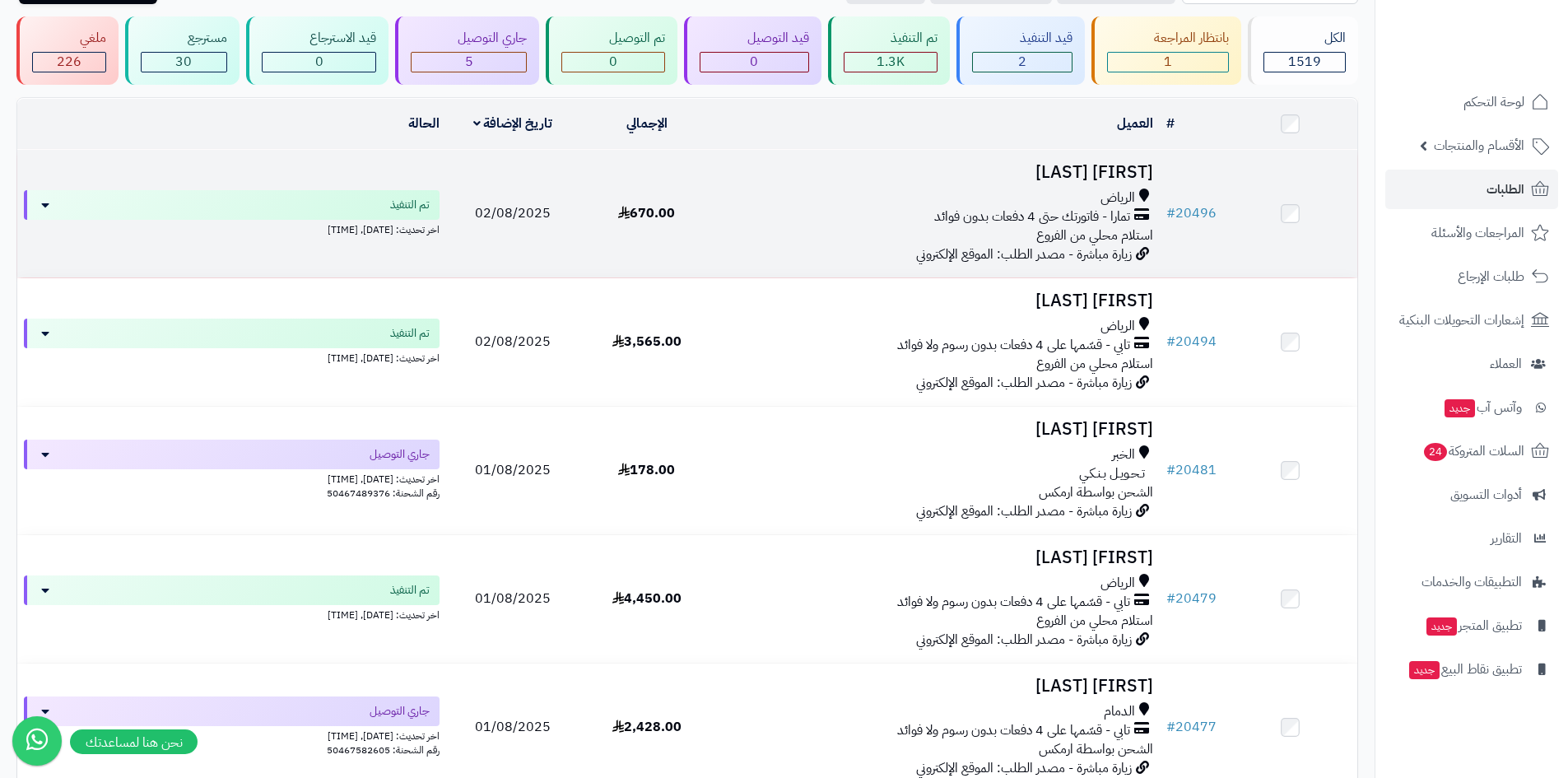 scroll, scrollTop: 0, scrollLeft: 0, axis: both 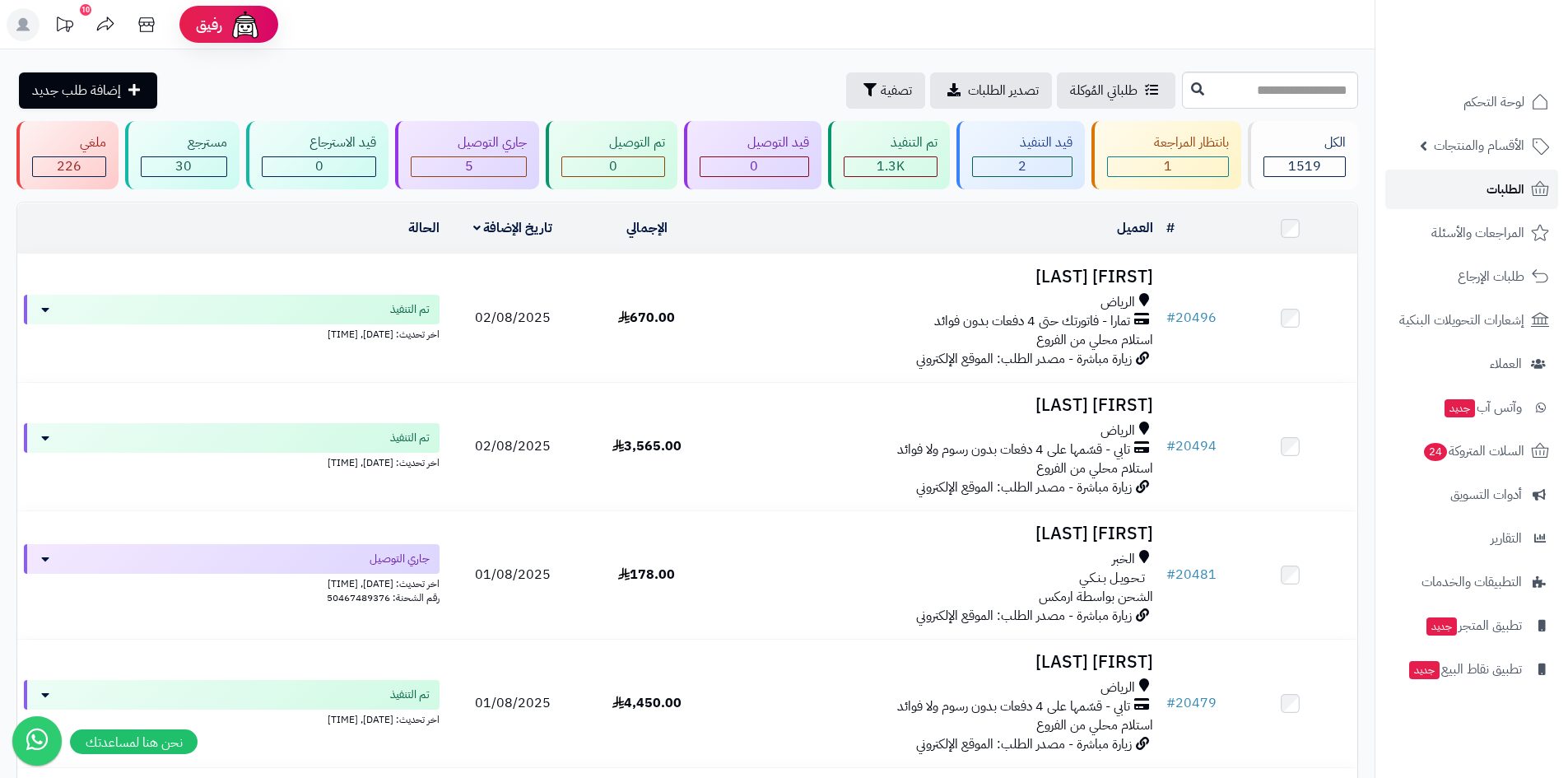 click on "الطلبات" at bounding box center (1472, 189) 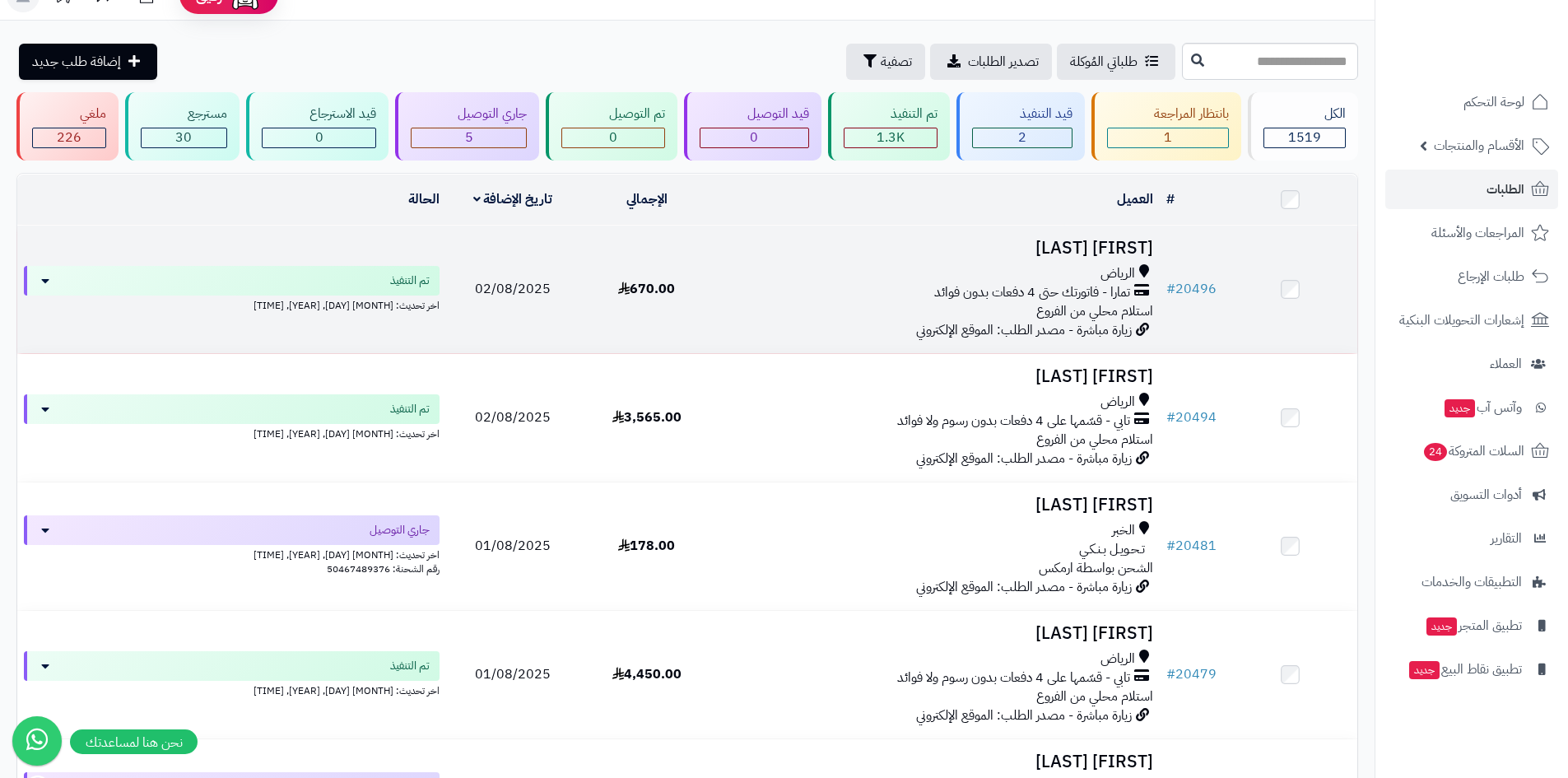 scroll, scrollTop: 0, scrollLeft: 0, axis: both 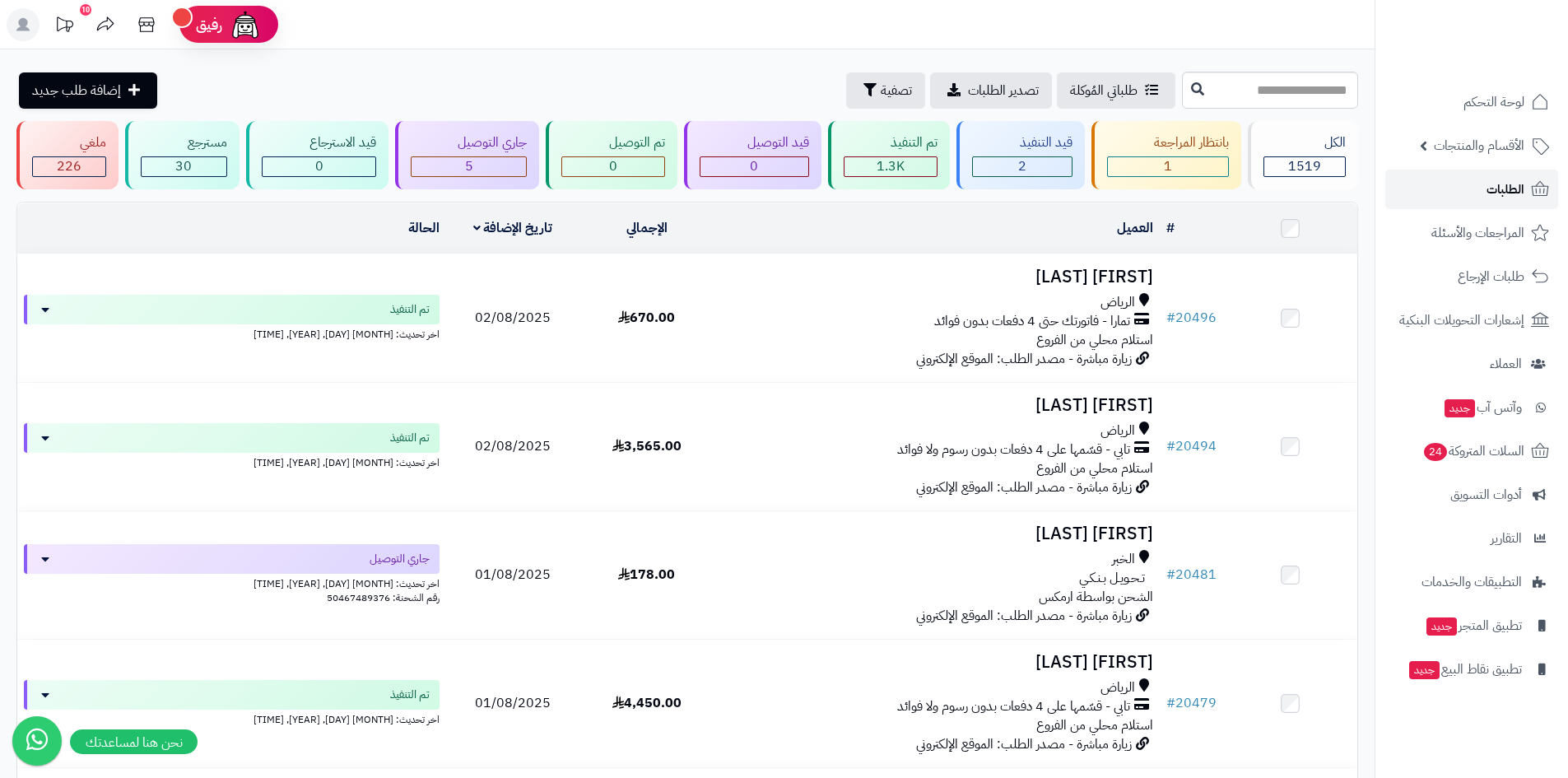 click on "الطلبات" at bounding box center (1505, 189) 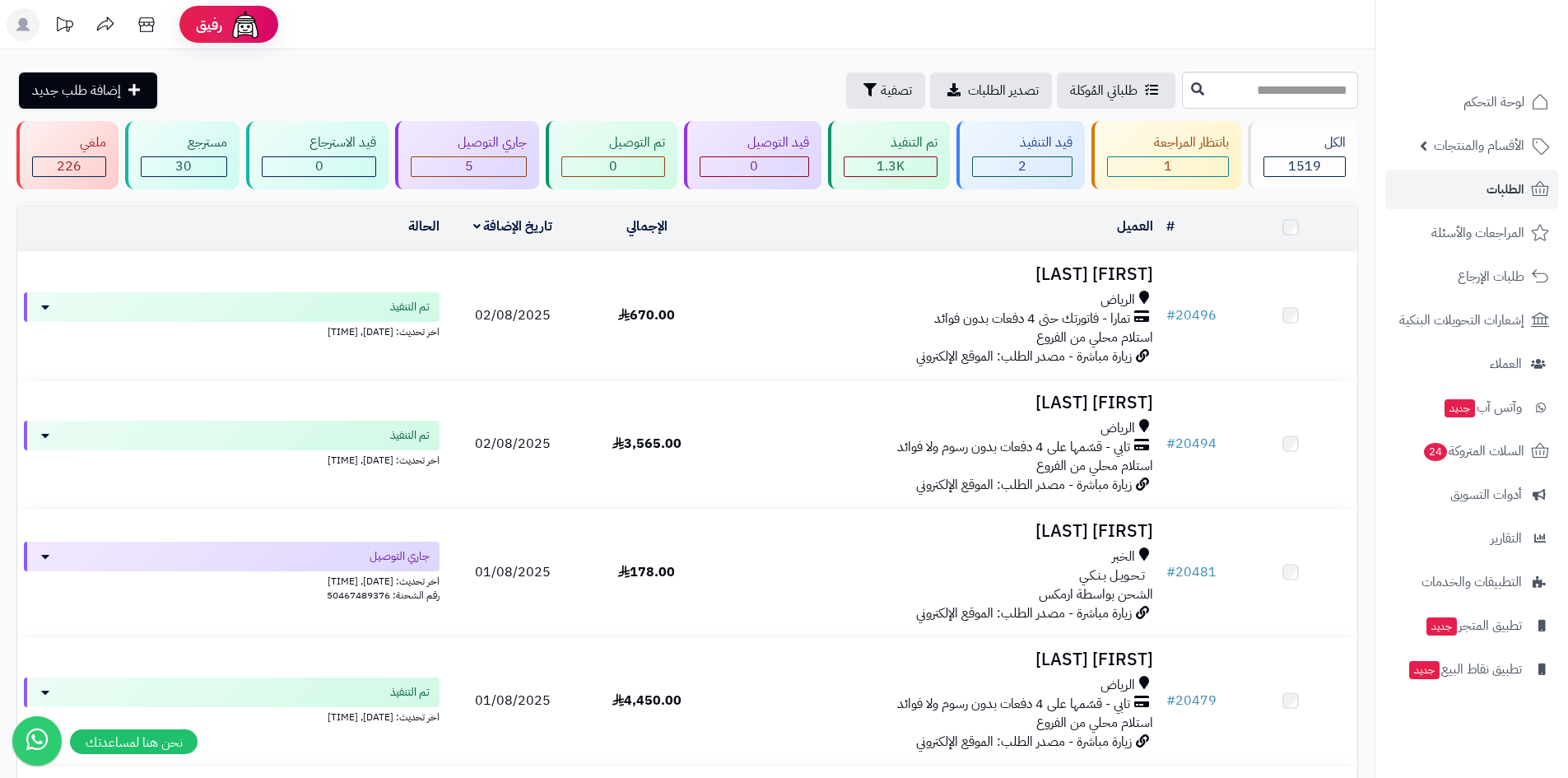 scroll, scrollTop: 0, scrollLeft: 0, axis: both 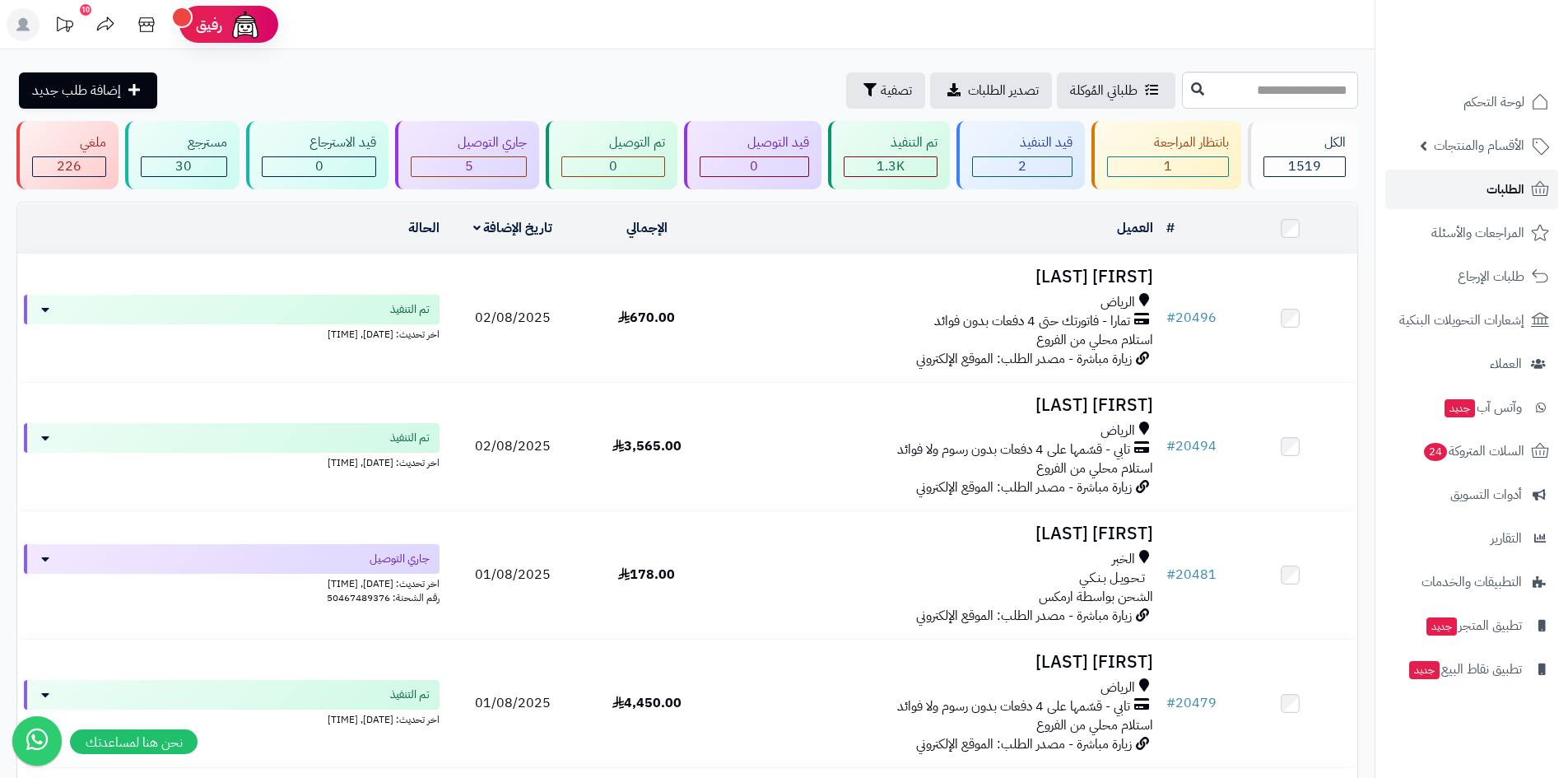click on "الطلبات" at bounding box center [1505, 189] 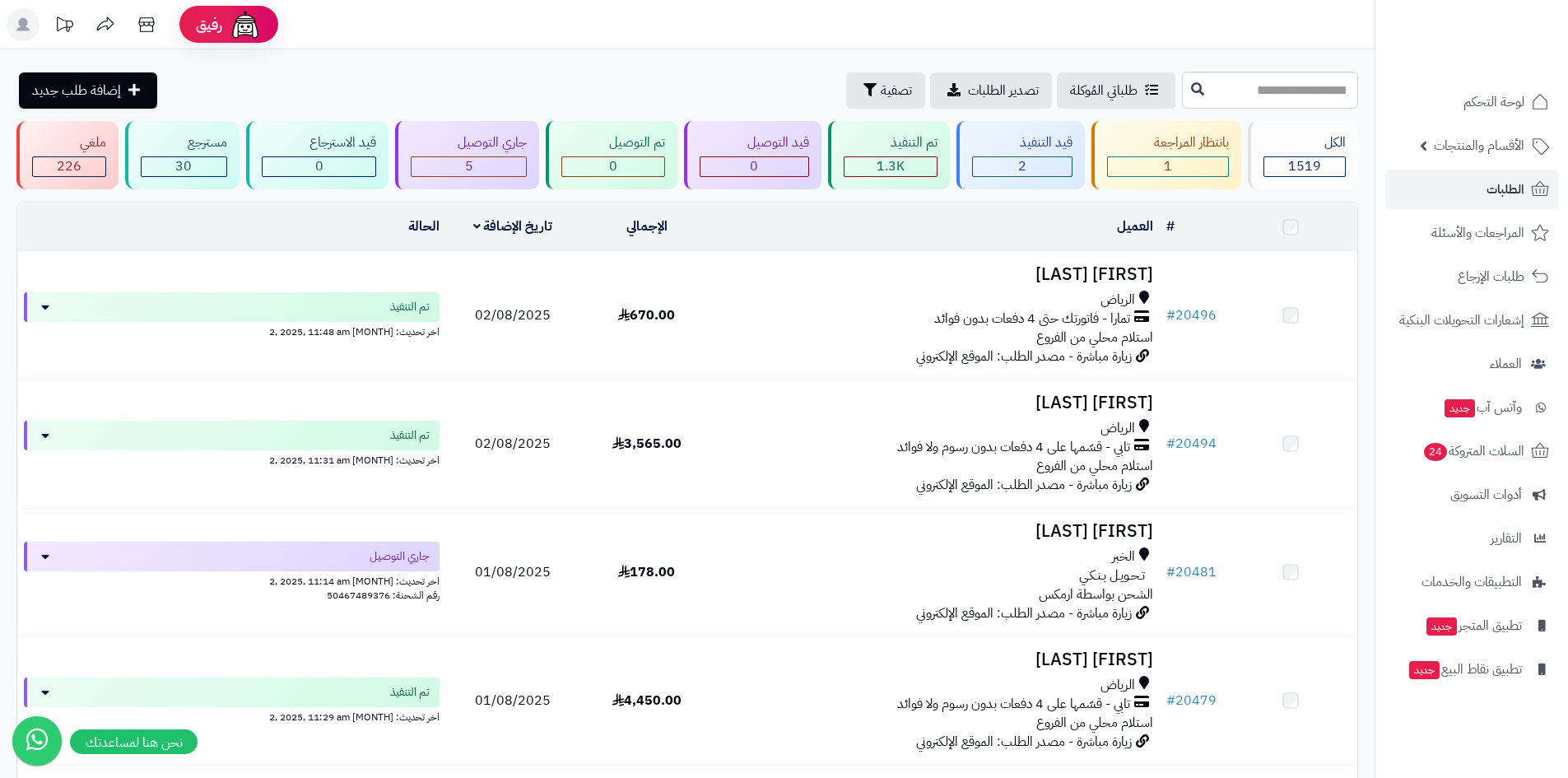 scroll, scrollTop: 0, scrollLeft: 0, axis: both 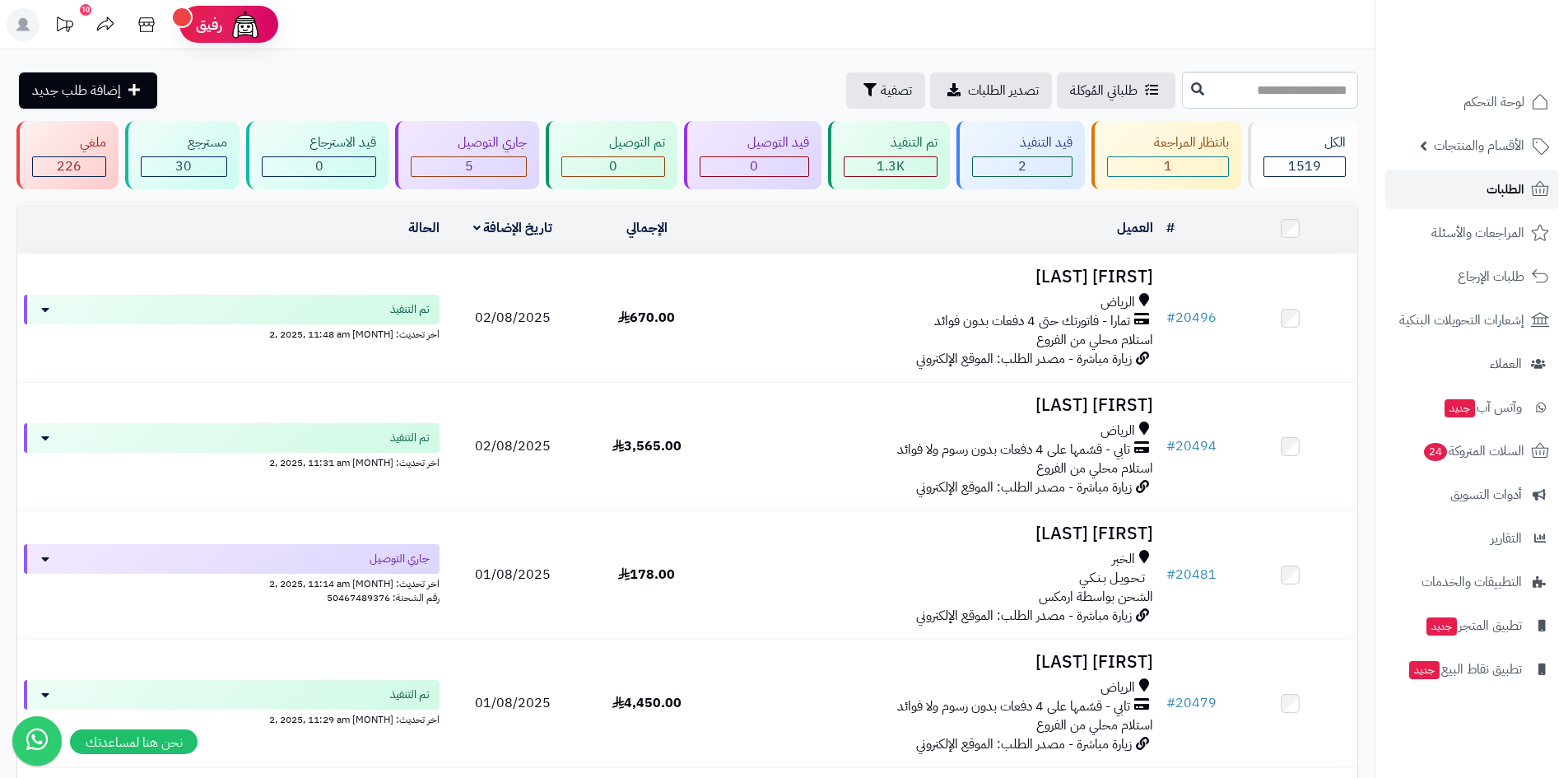 click on "الطلبات" at bounding box center (1505, 189) 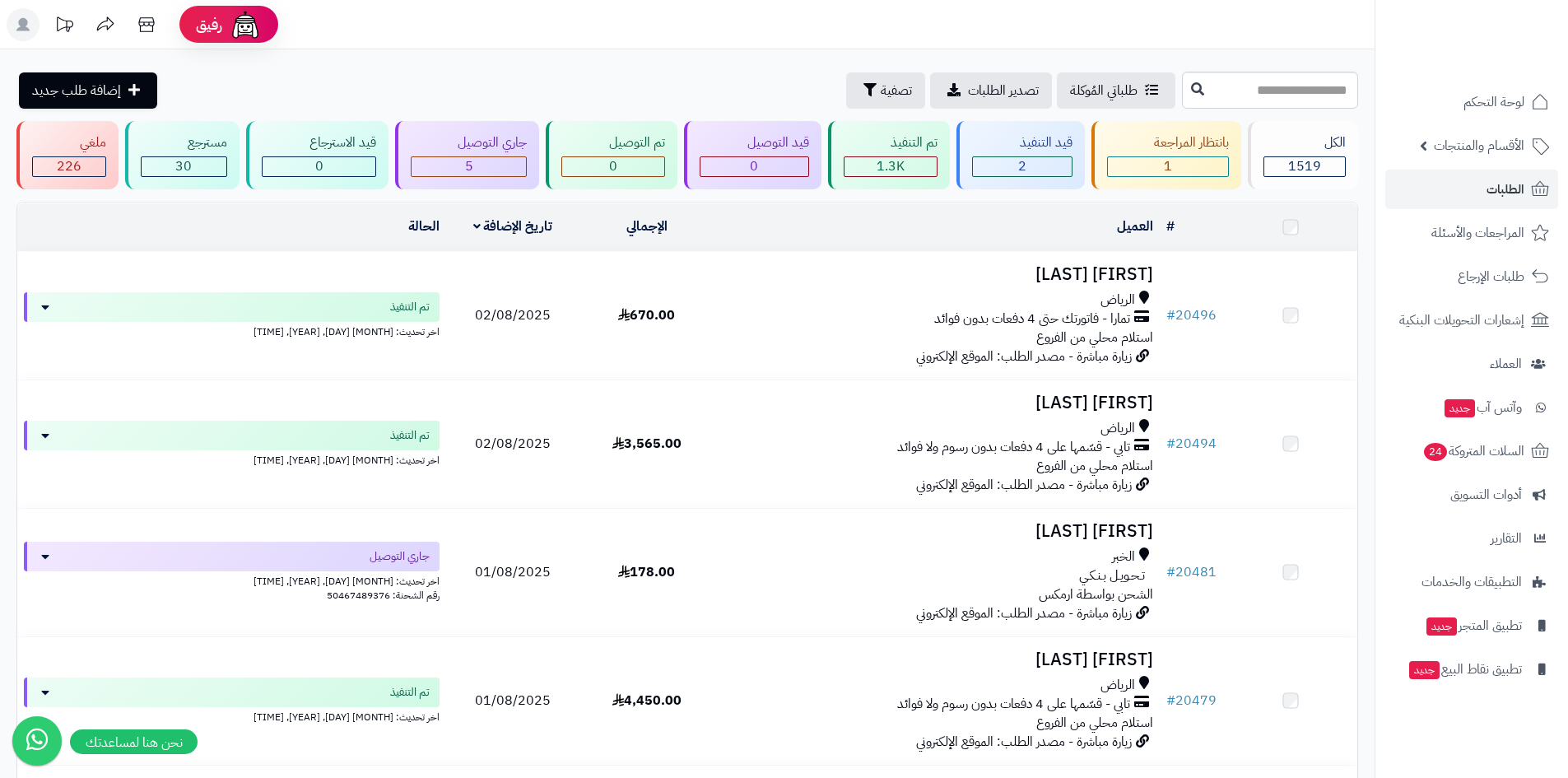 scroll, scrollTop: 0, scrollLeft: 0, axis: both 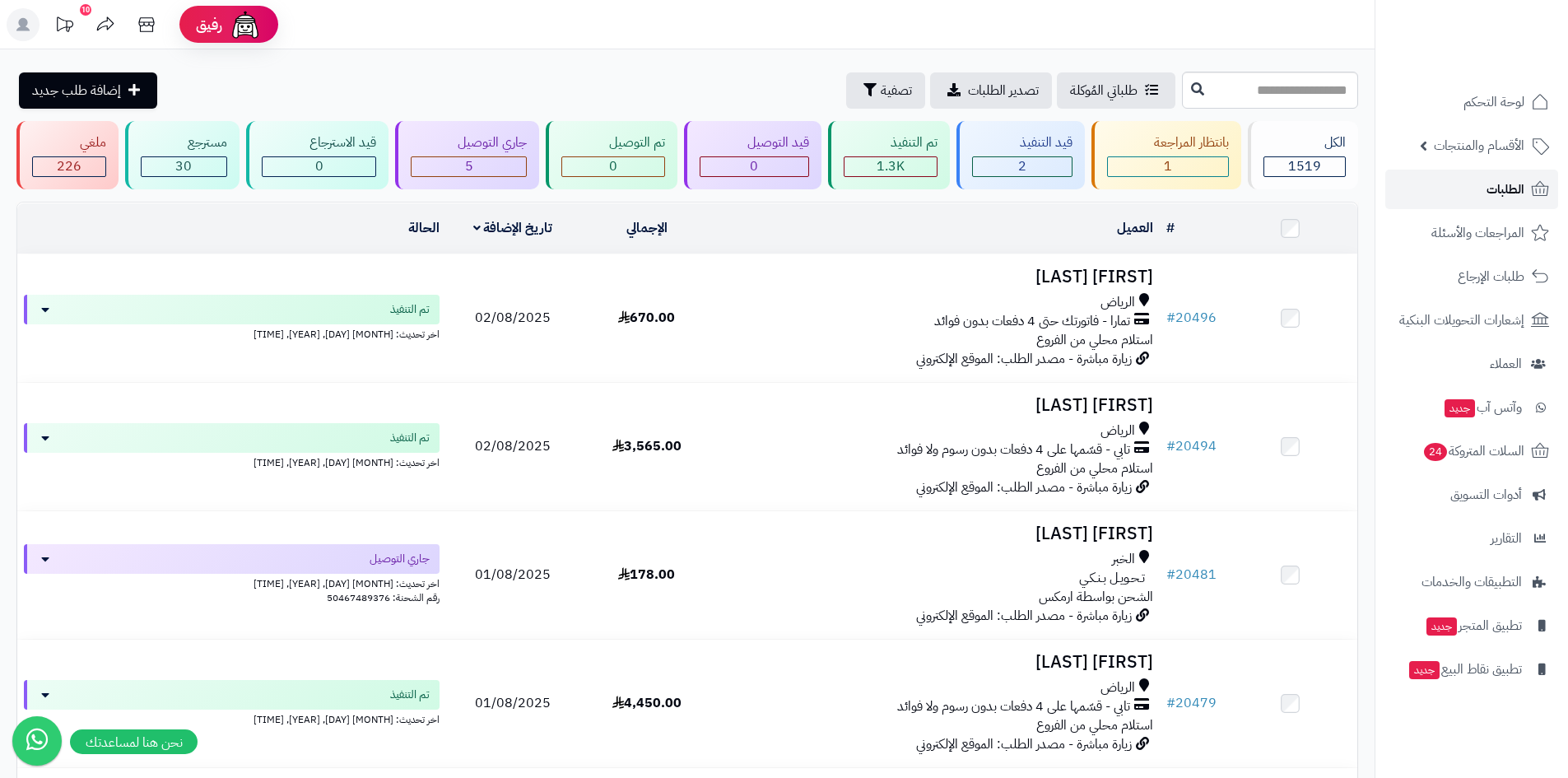 click on "الطلبات" at bounding box center (1505, 189) 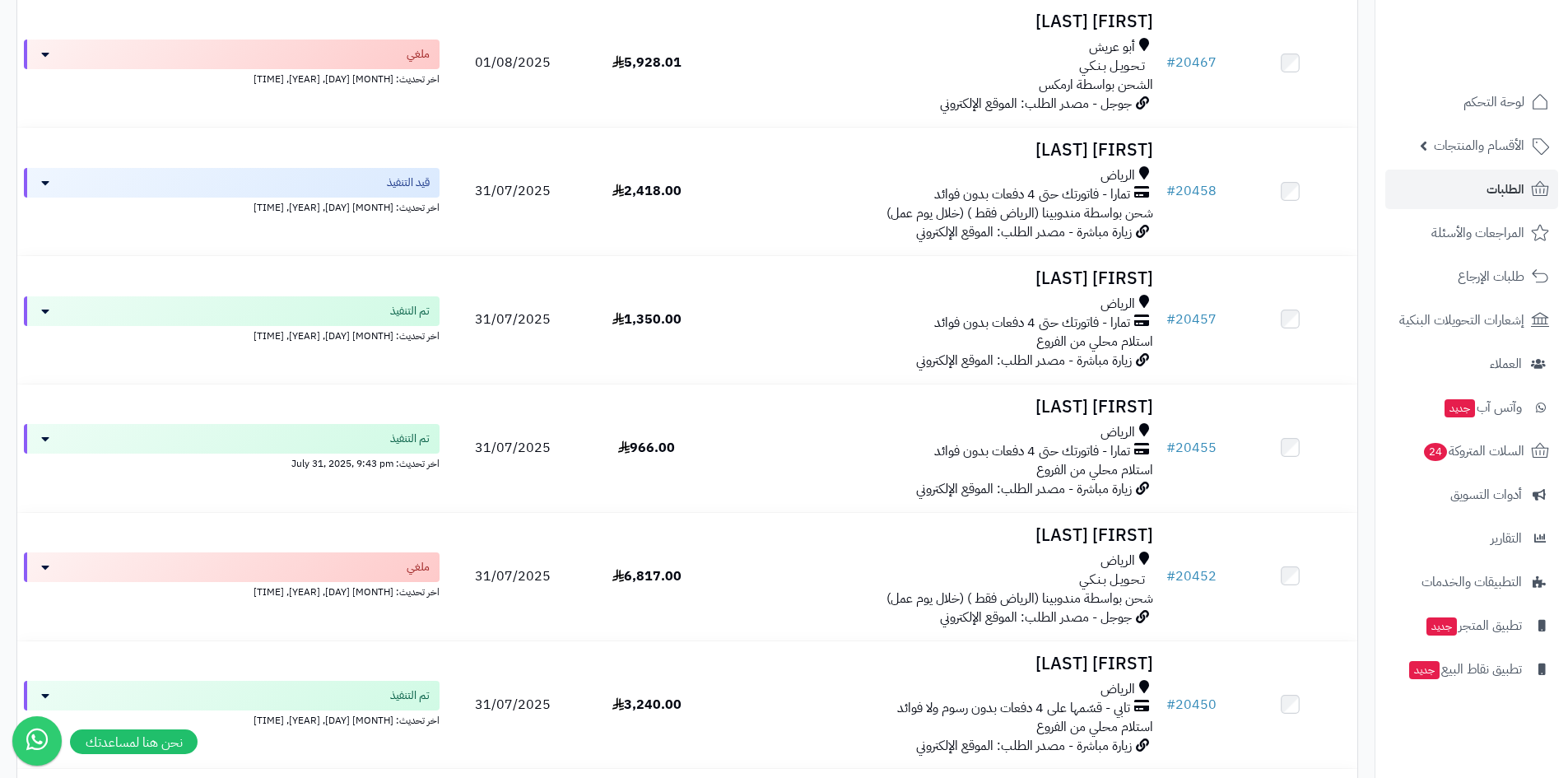 scroll, scrollTop: 1070, scrollLeft: 0, axis: vertical 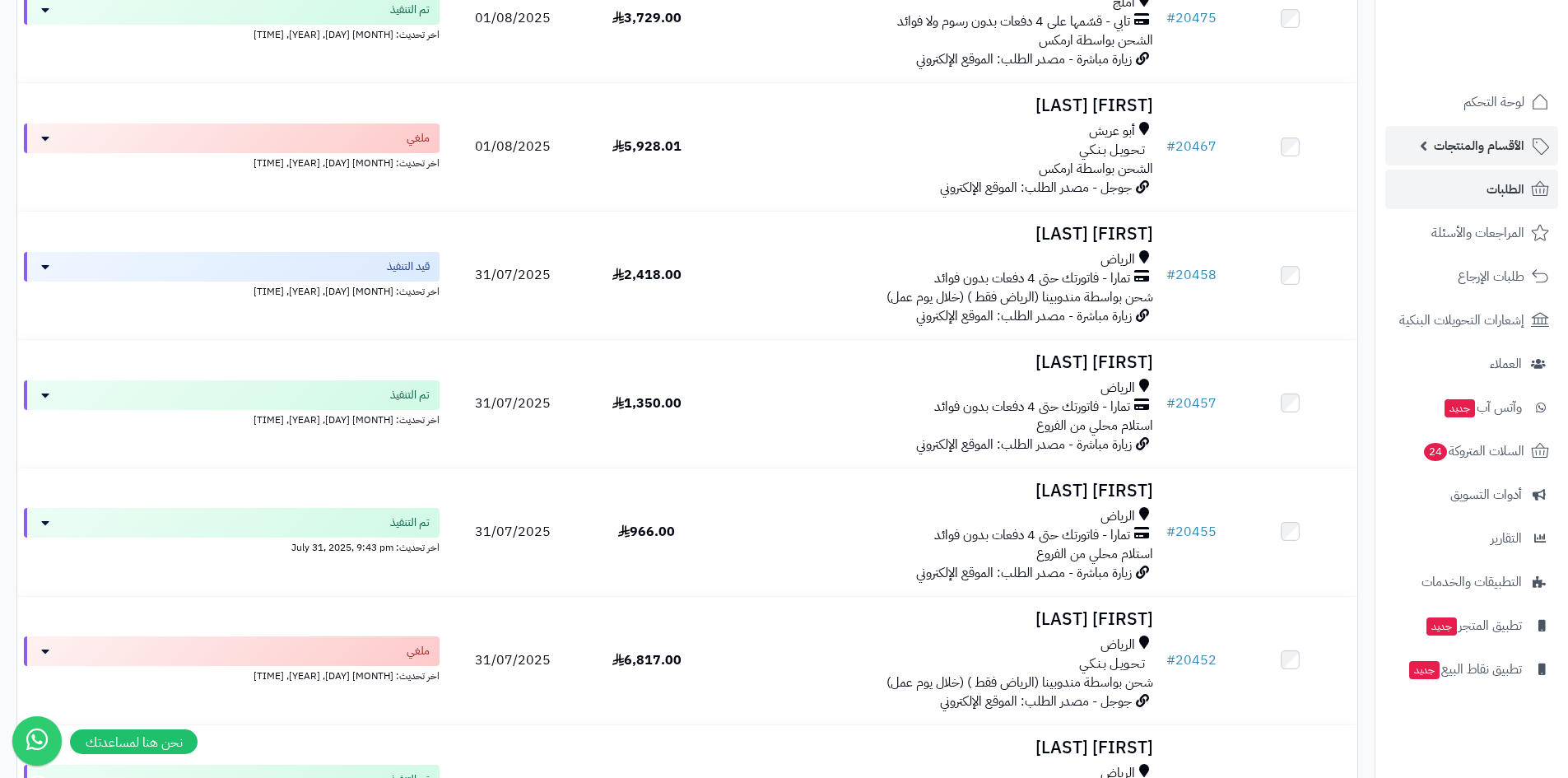 click on "الأقسام والمنتجات" at bounding box center [1479, 146] 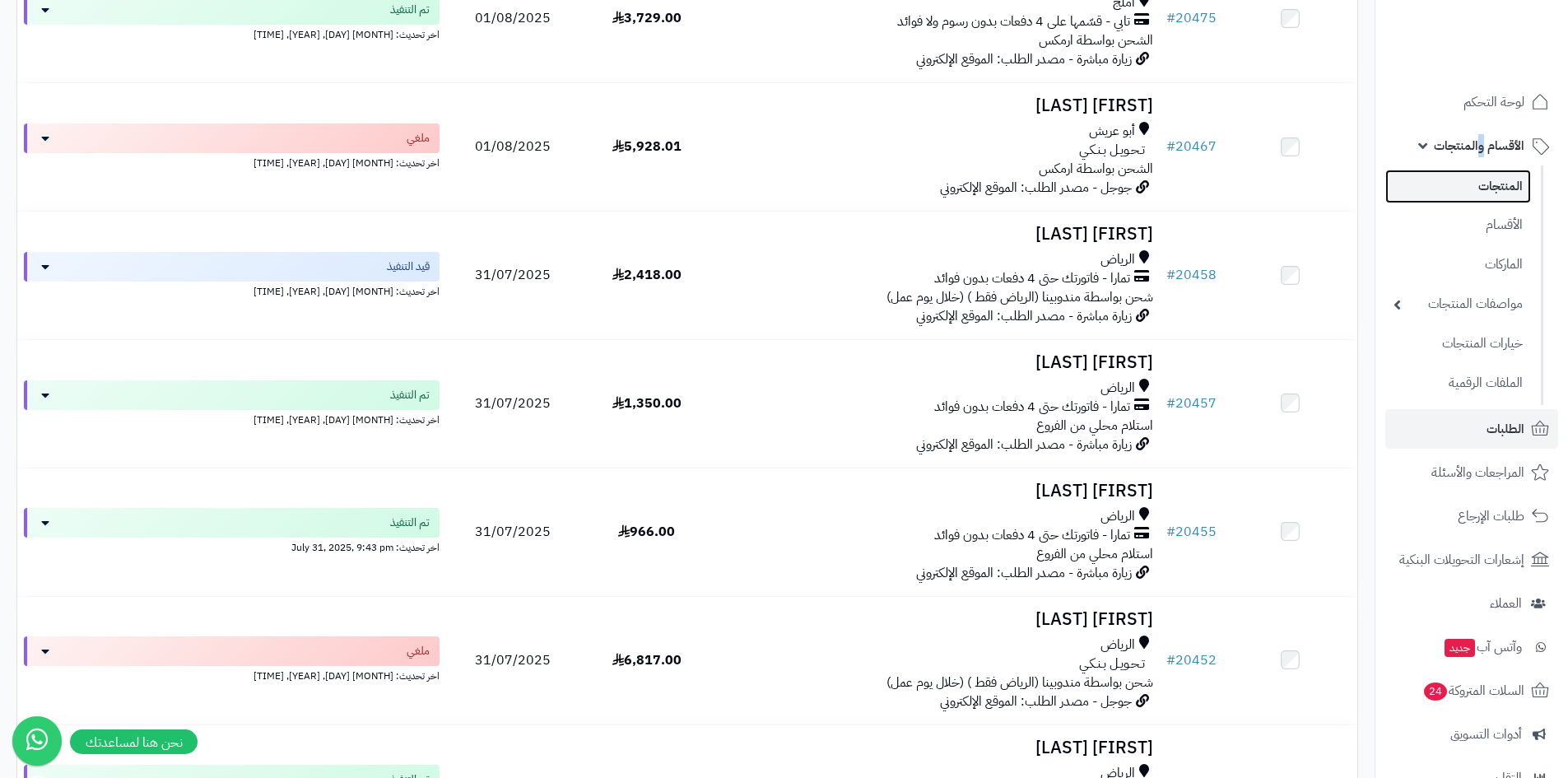 click on "المنتجات" at bounding box center [1458, 186] 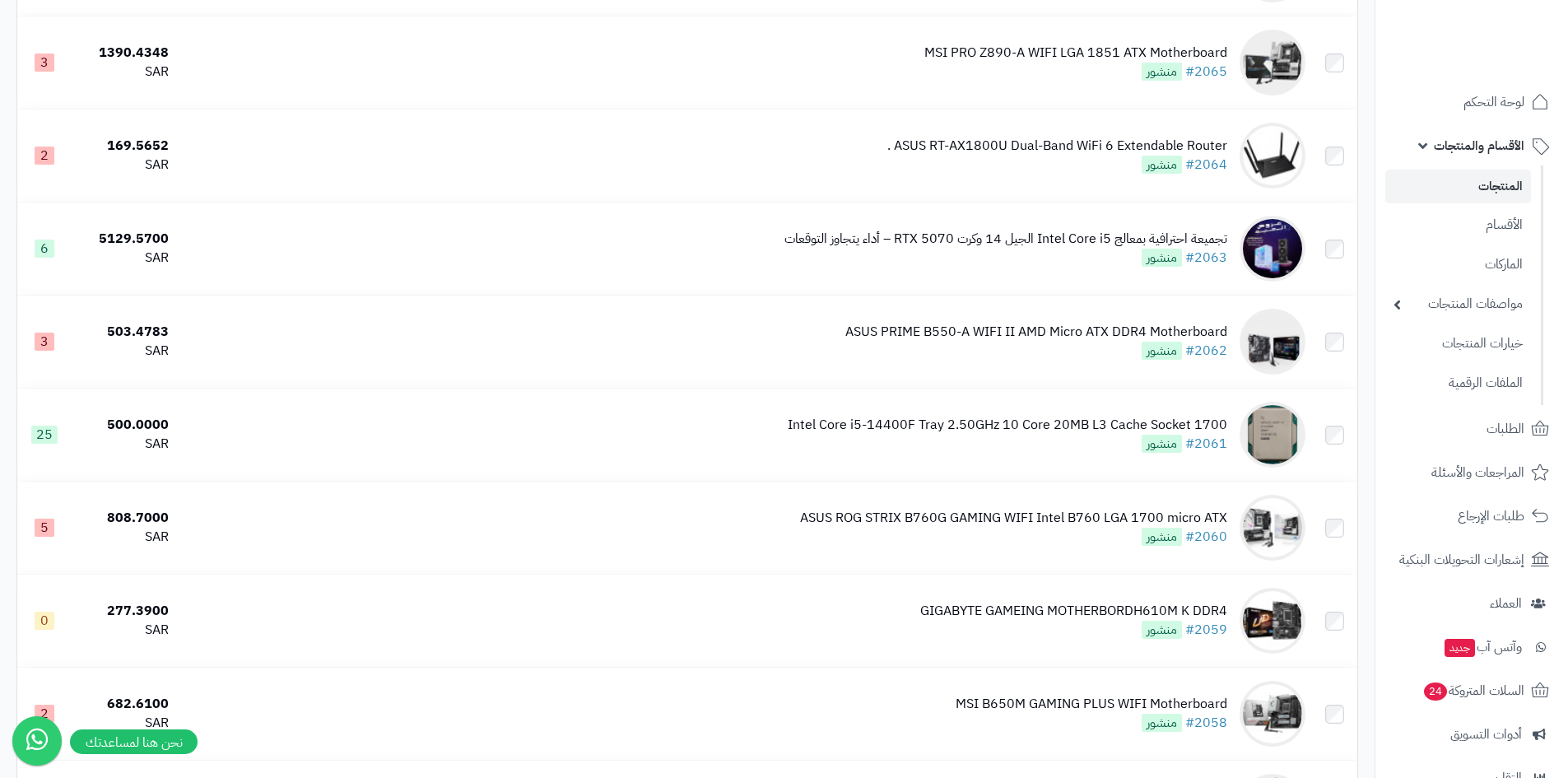 scroll, scrollTop: 8919, scrollLeft: 0, axis: vertical 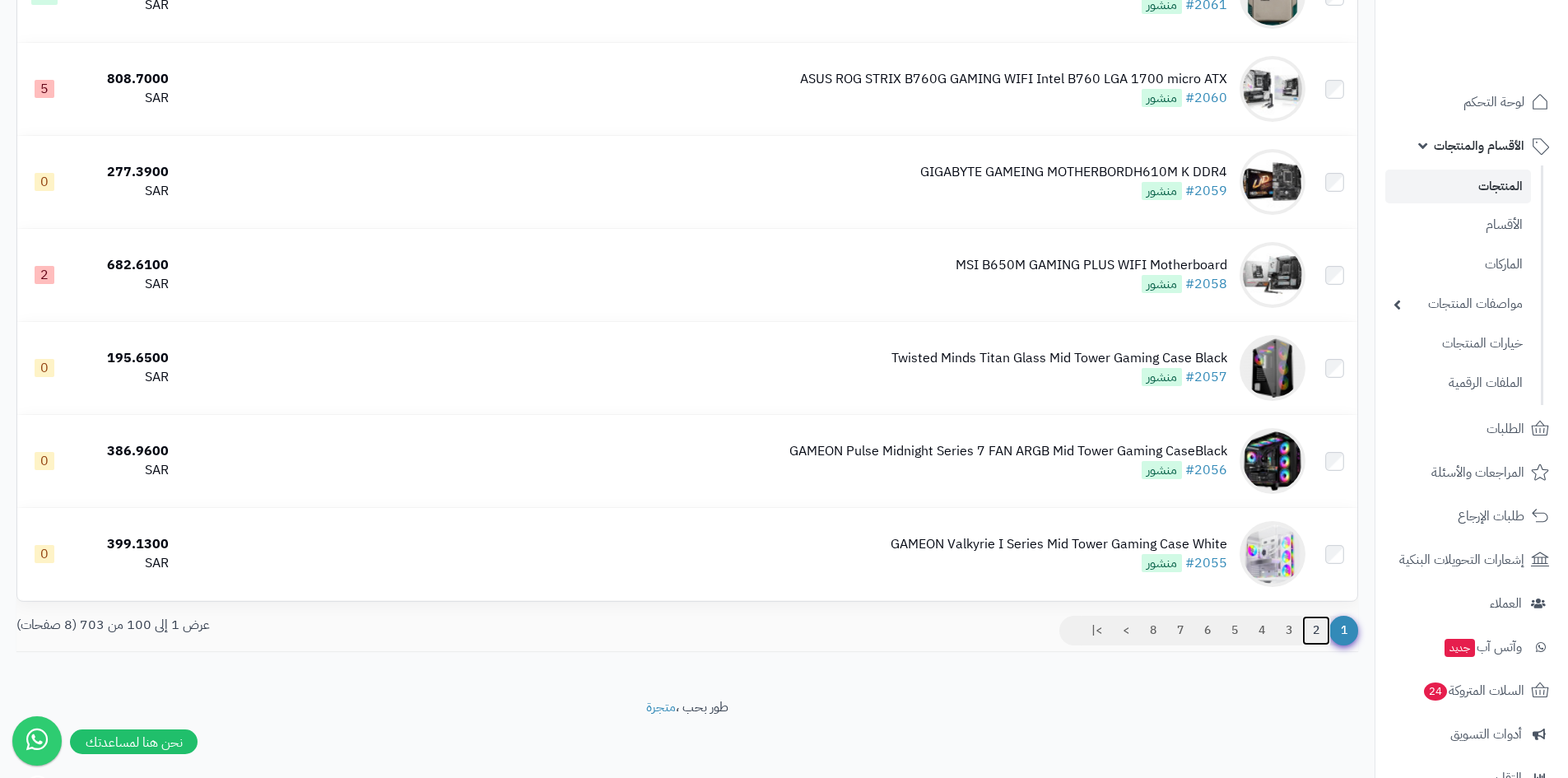 click on "2" at bounding box center (1316, 631) 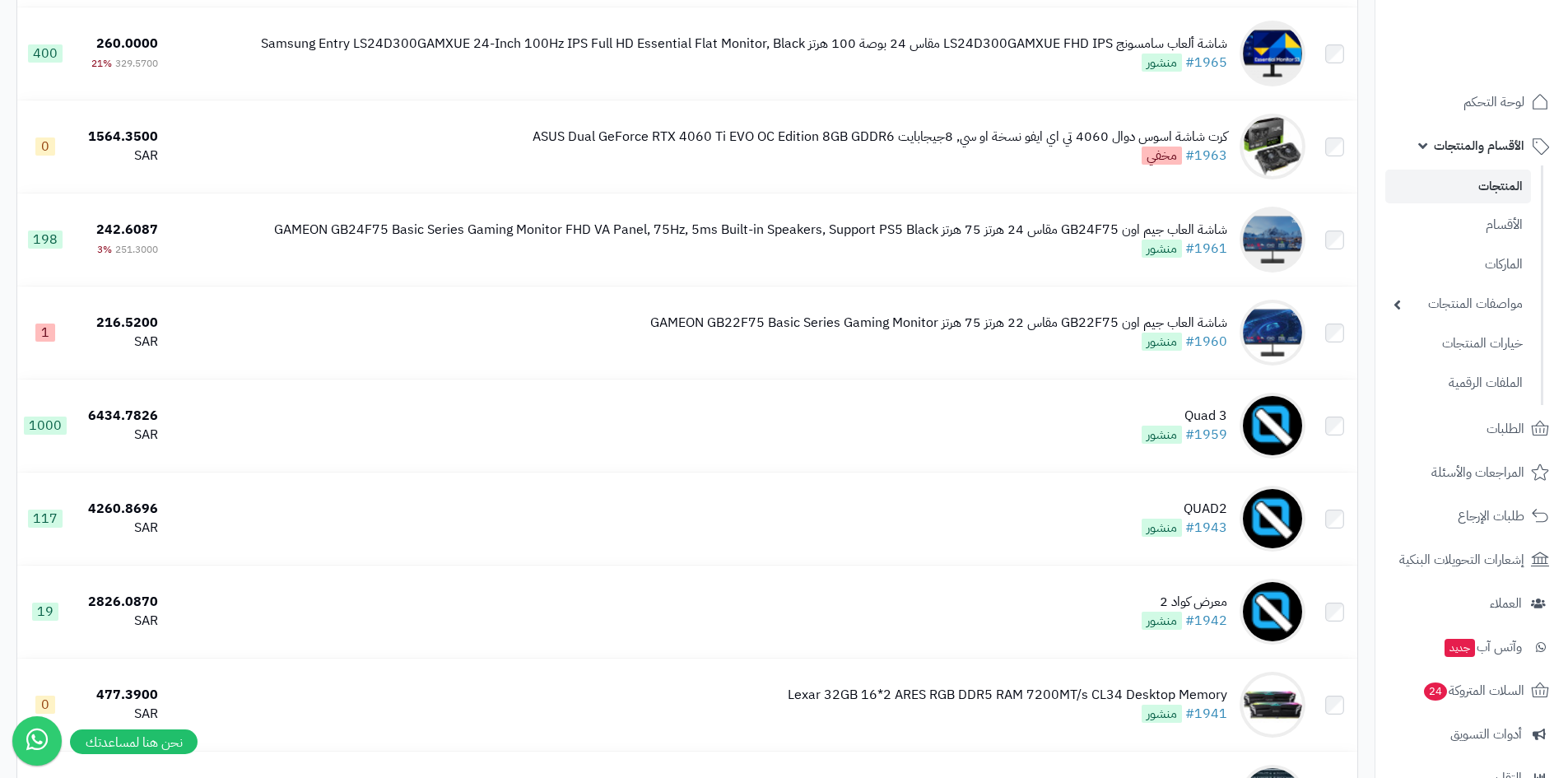 scroll, scrollTop: 6010, scrollLeft: 0, axis: vertical 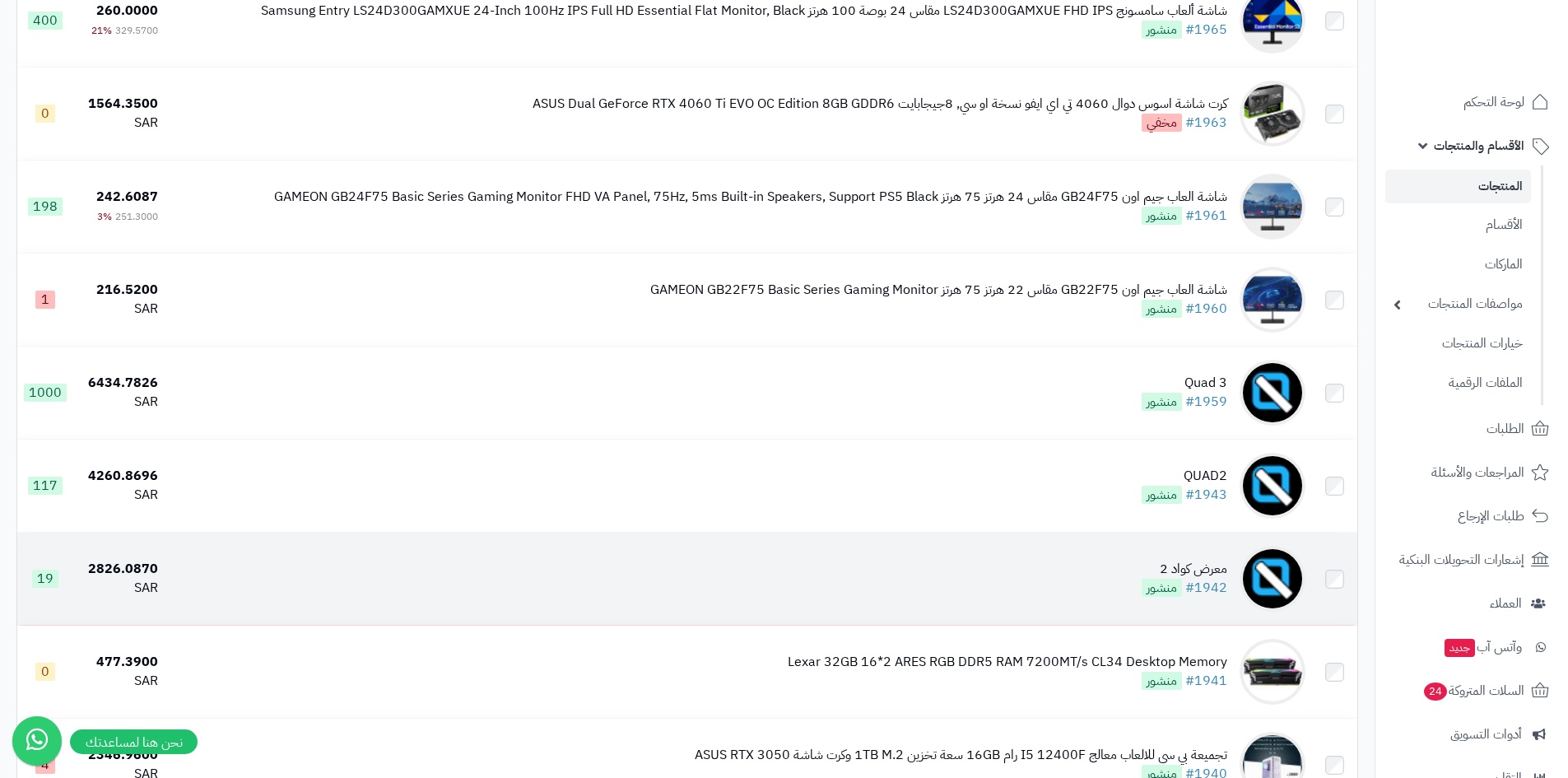 click on "معرض كواد 2
#1942
منشور" at bounding box center [738, 579] 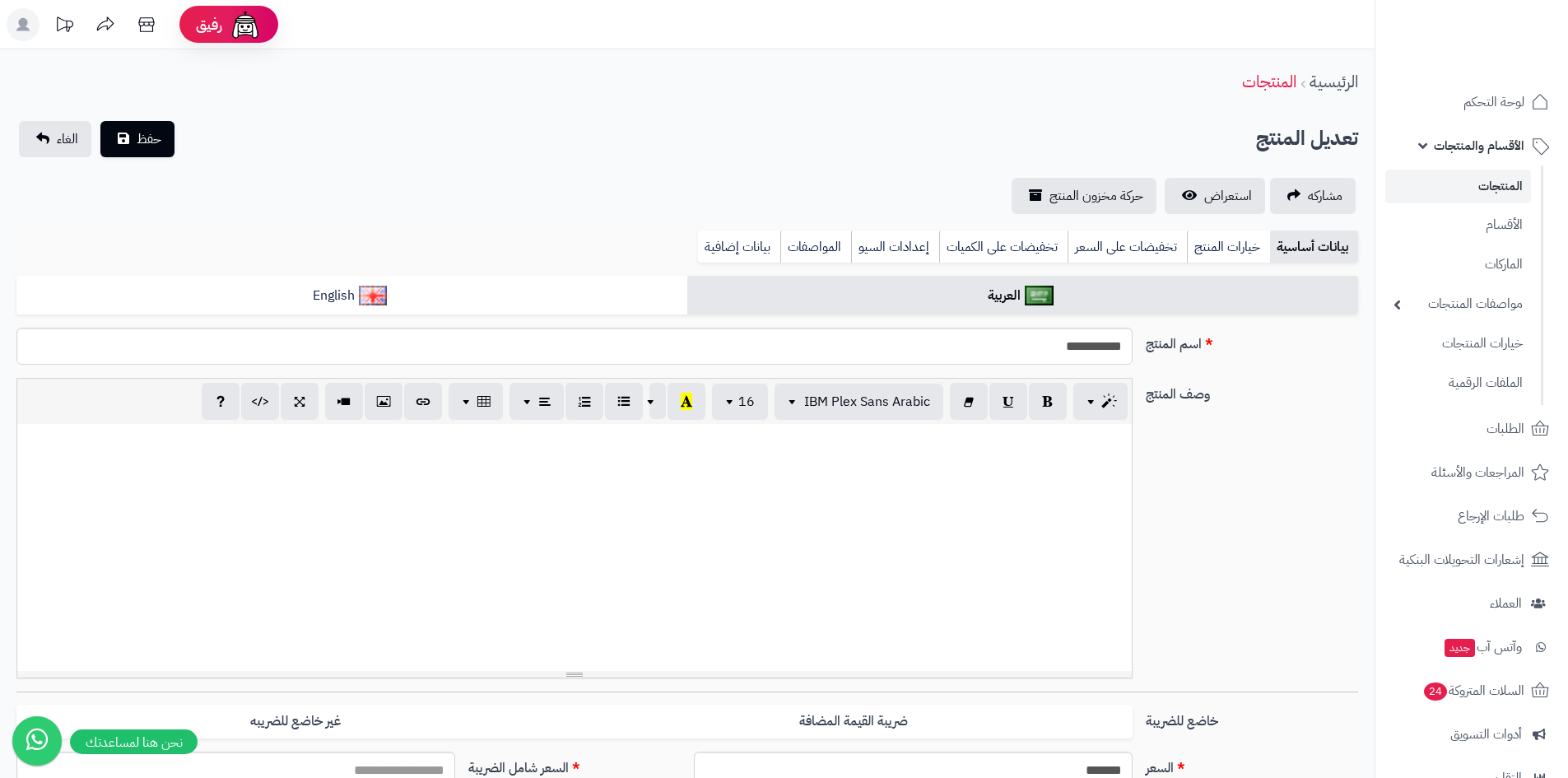 select 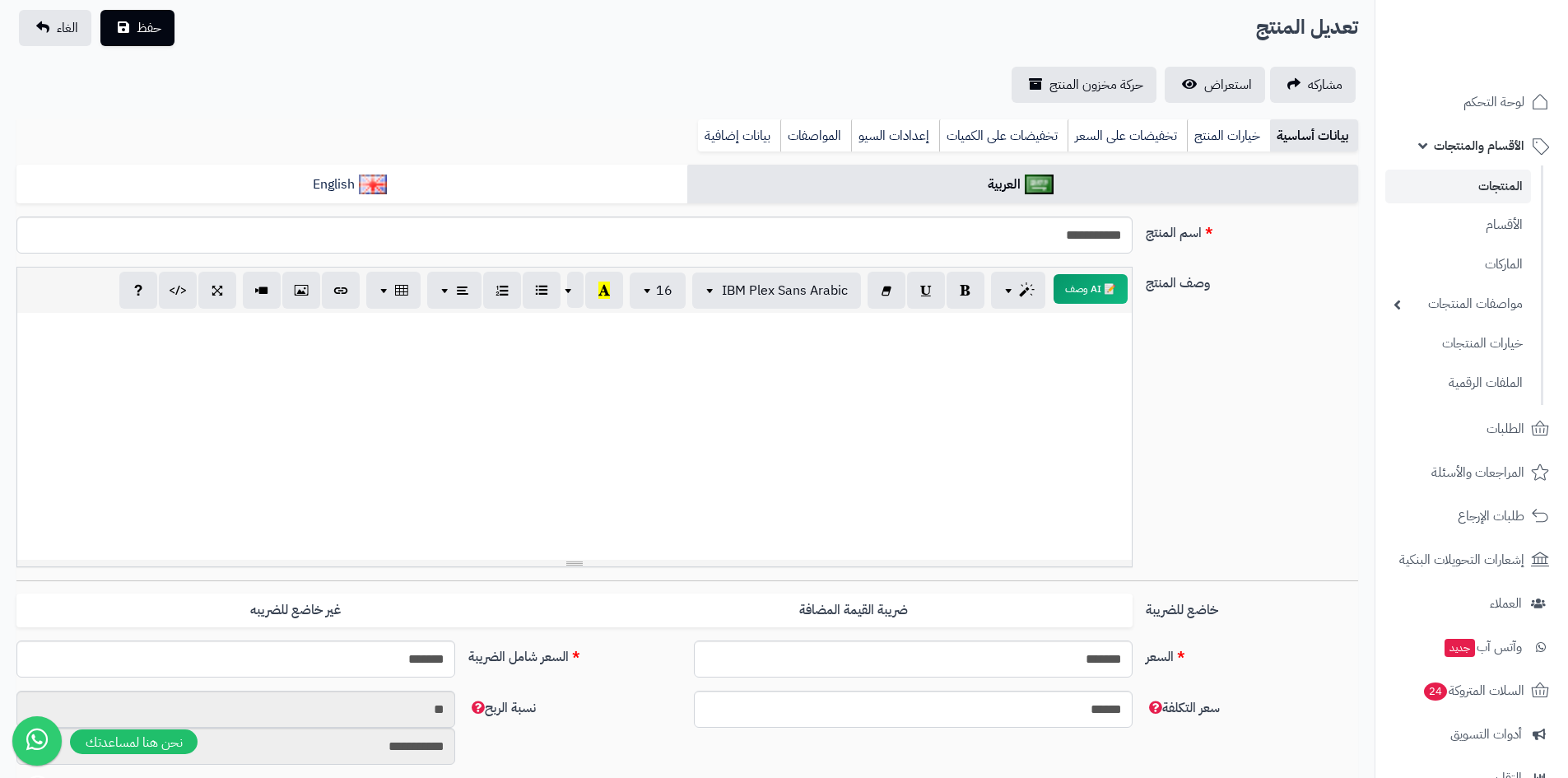scroll, scrollTop: 82, scrollLeft: 0, axis: vertical 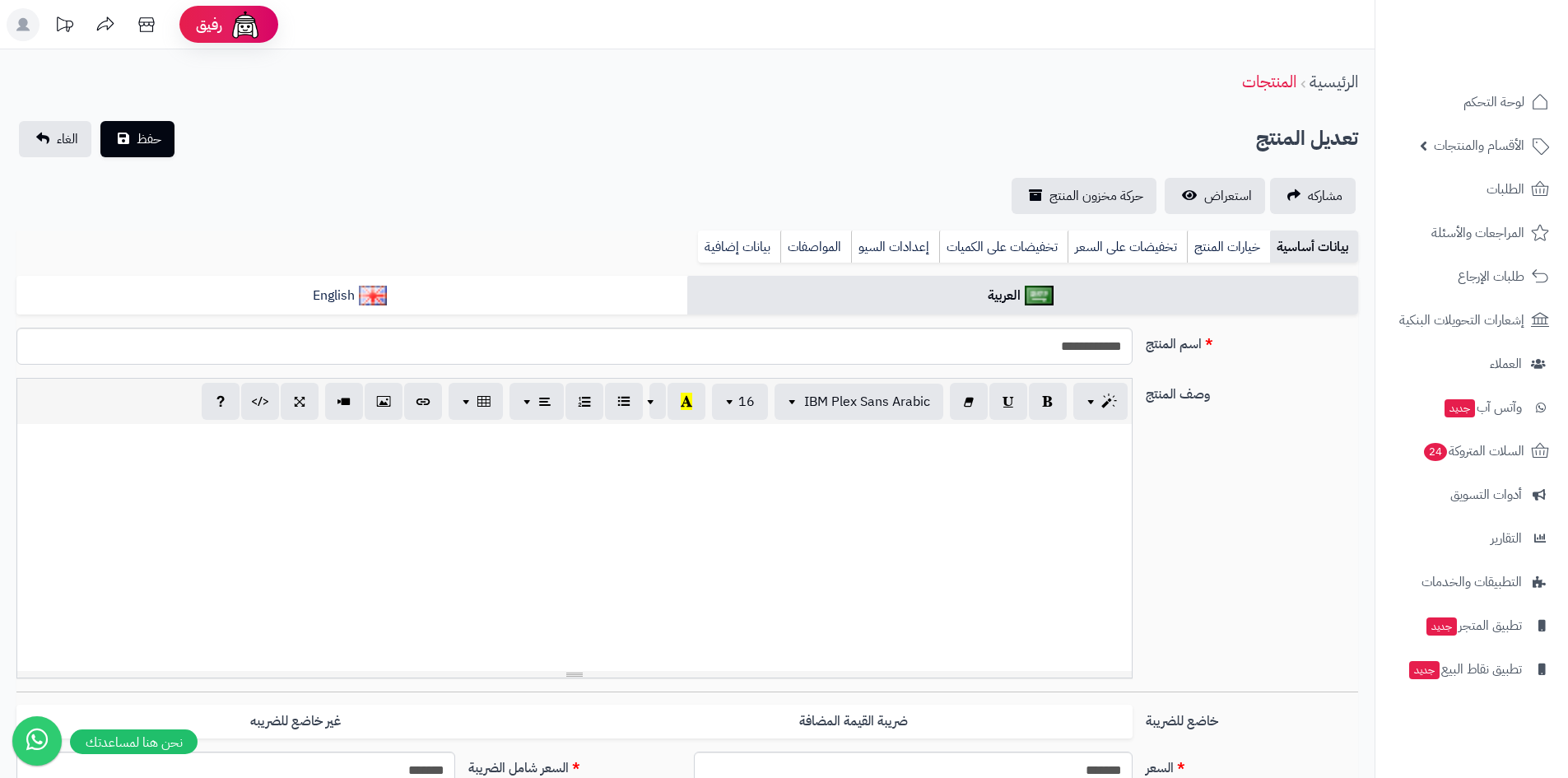 select 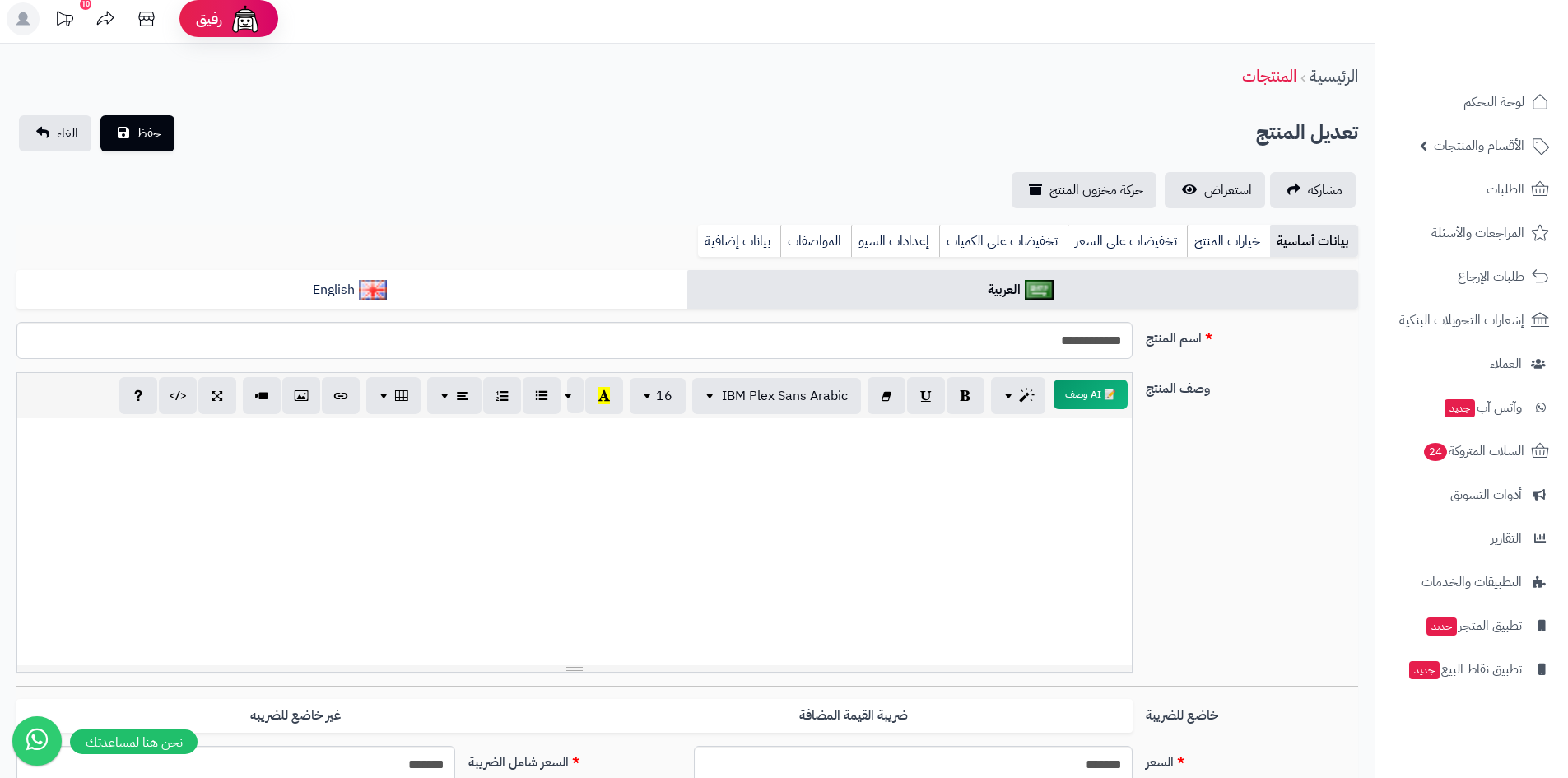scroll, scrollTop: 0, scrollLeft: 0, axis: both 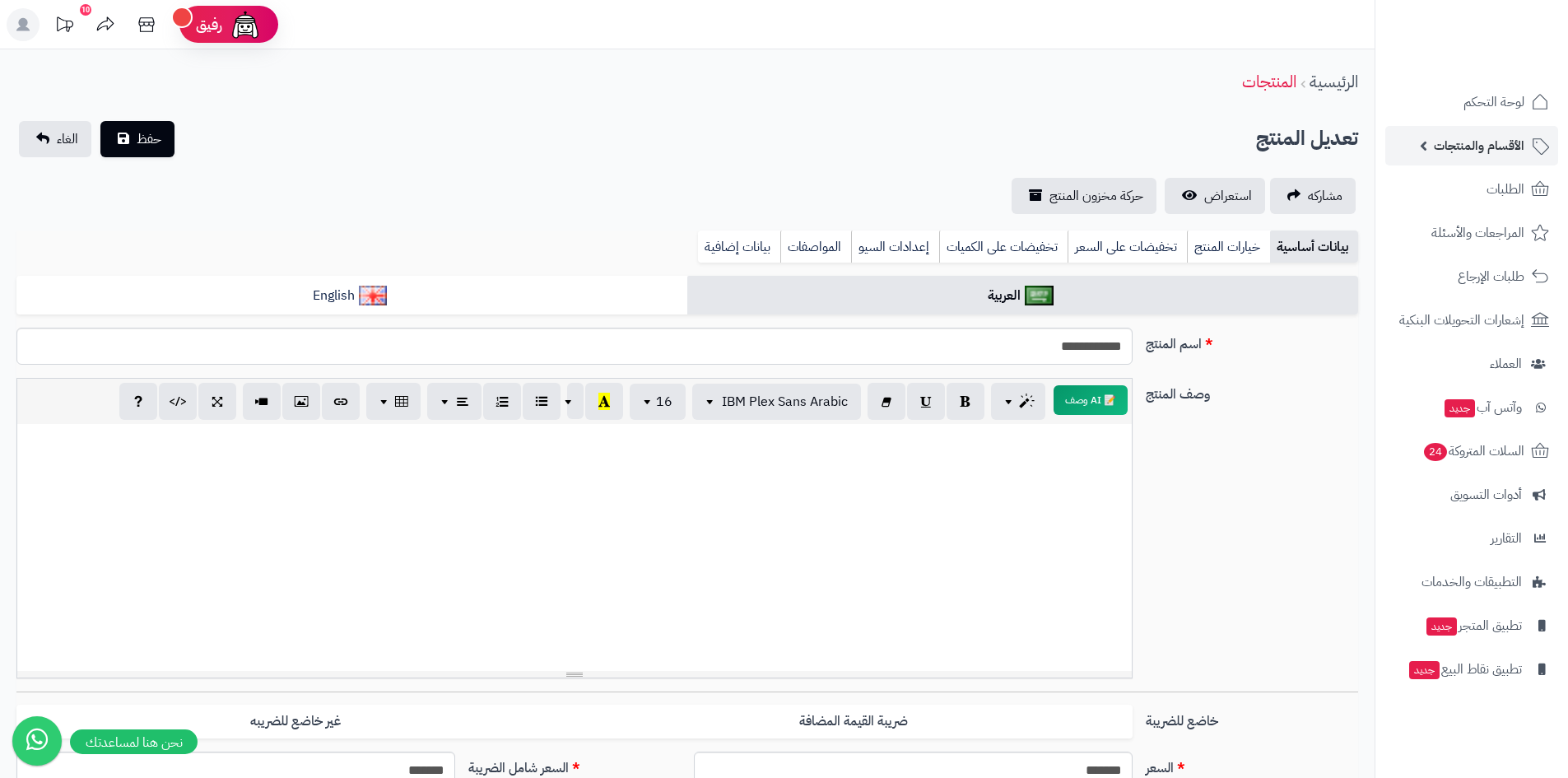 click on "الأقسام والمنتجات" at bounding box center (1472, 146) 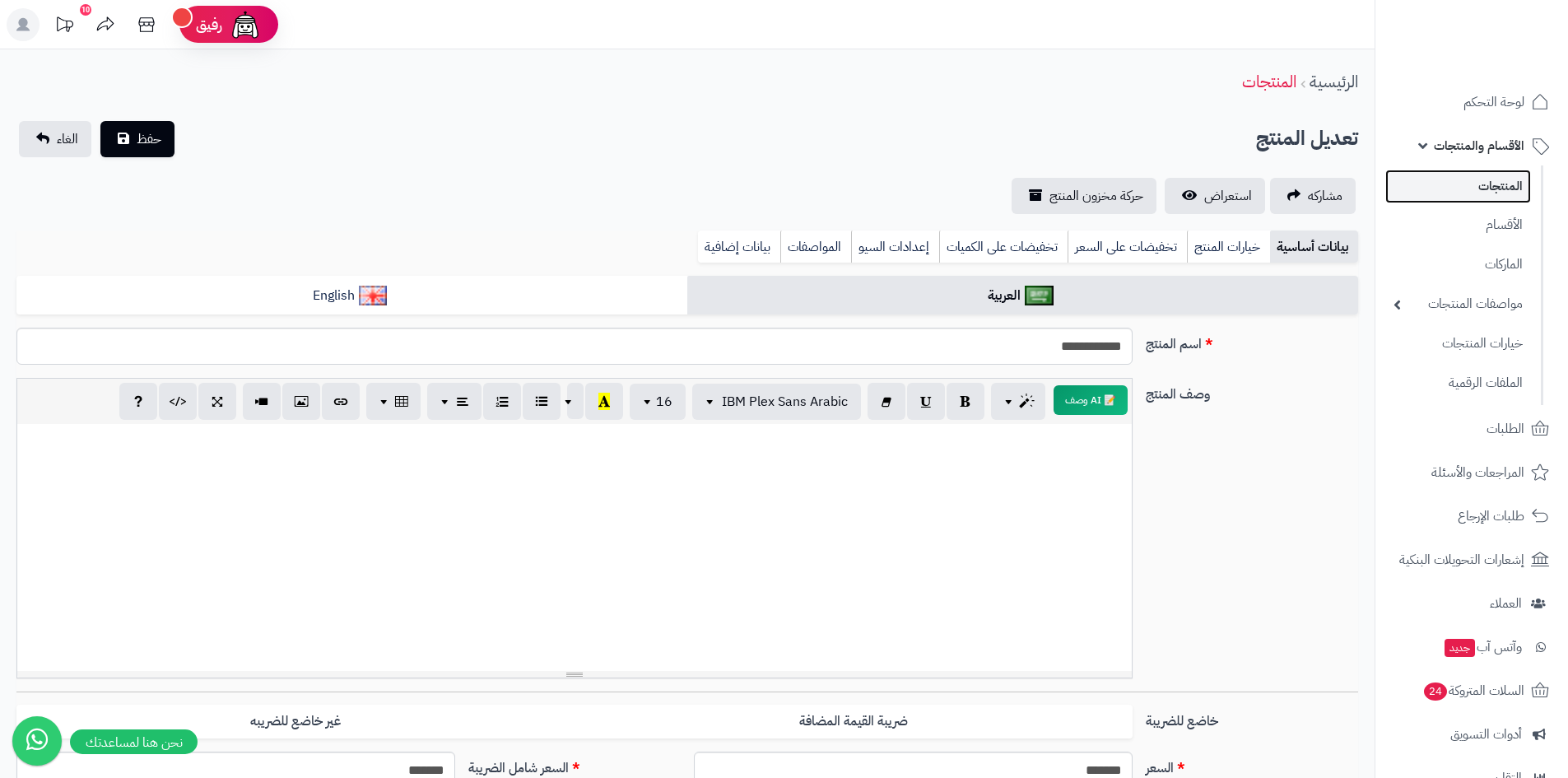 click on "المنتجات" at bounding box center (1458, 186) 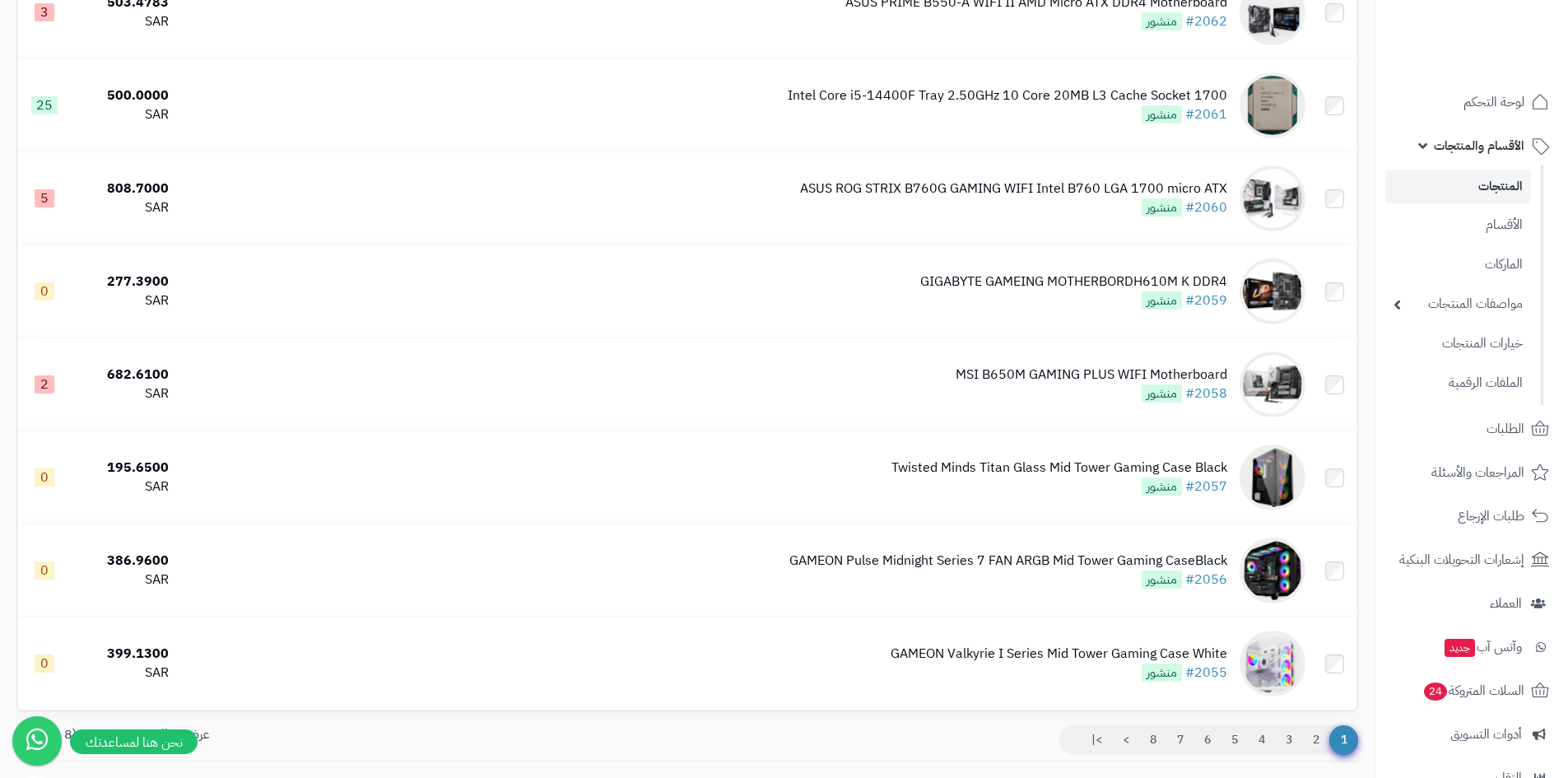 scroll, scrollTop: 8919, scrollLeft: 0, axis: vertical 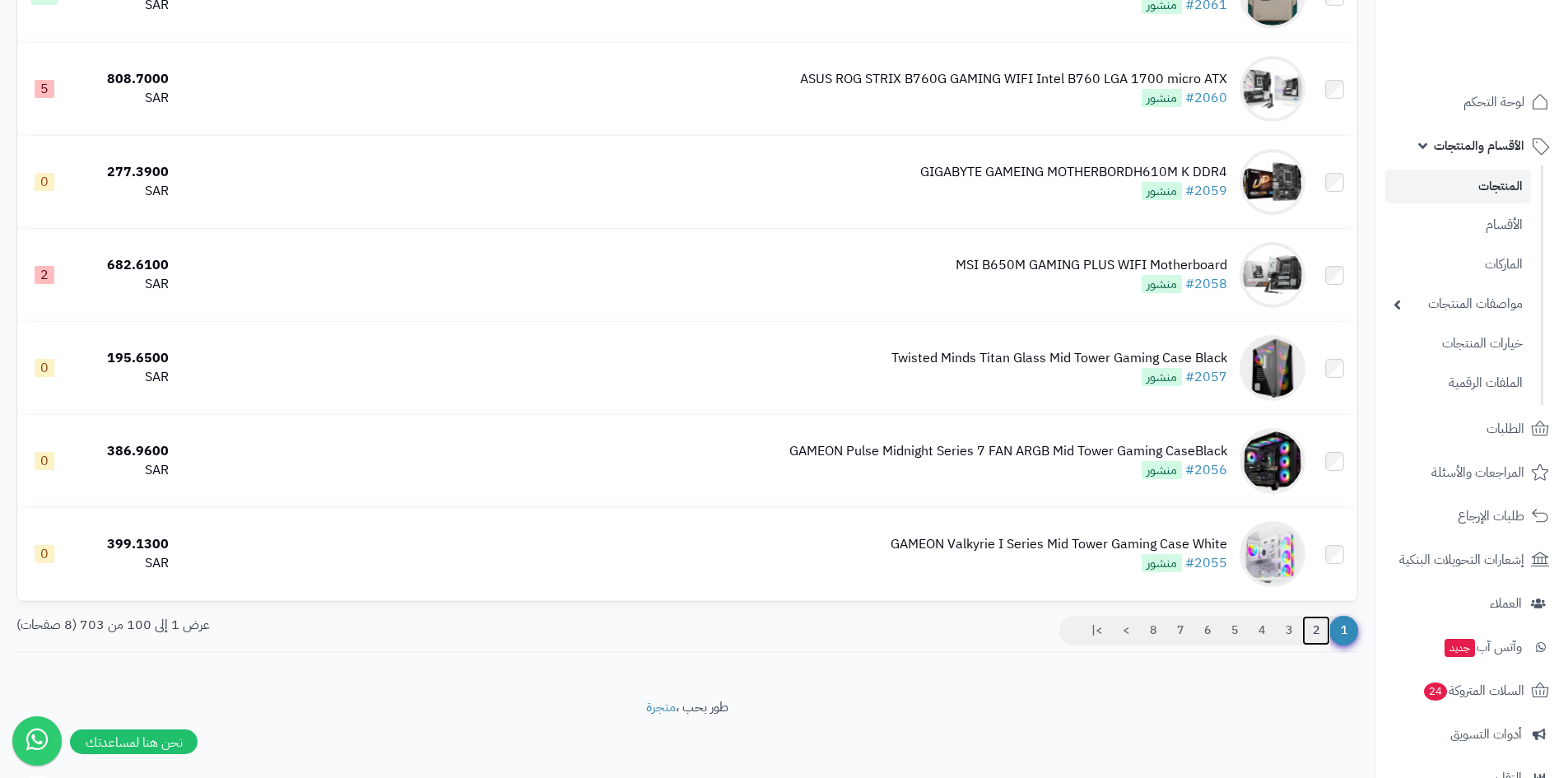click on "2" at bounding box center (1316, 631) 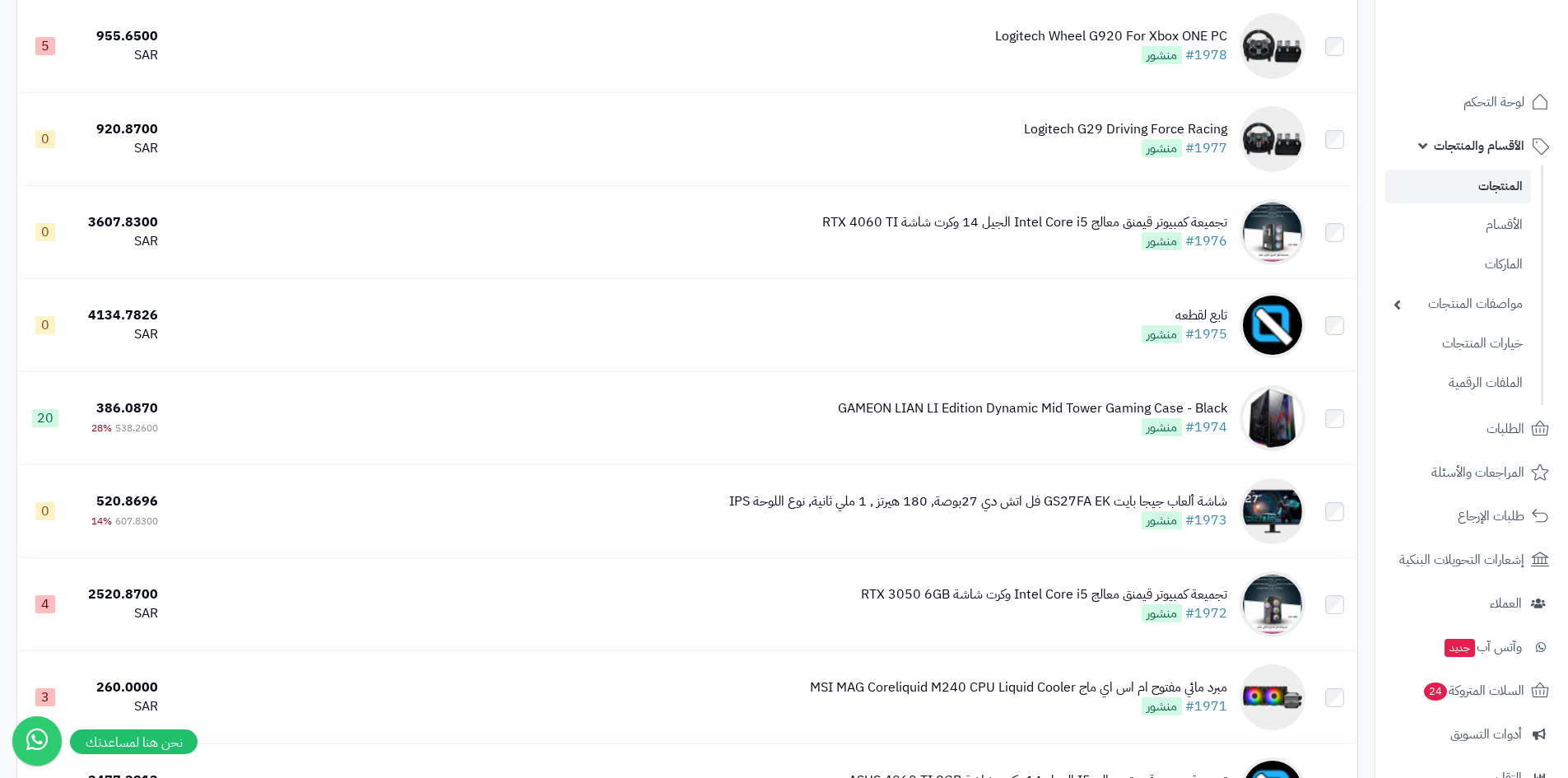 scroll, scrollTop: 5269, scrollLeft: 0, axis: vertical 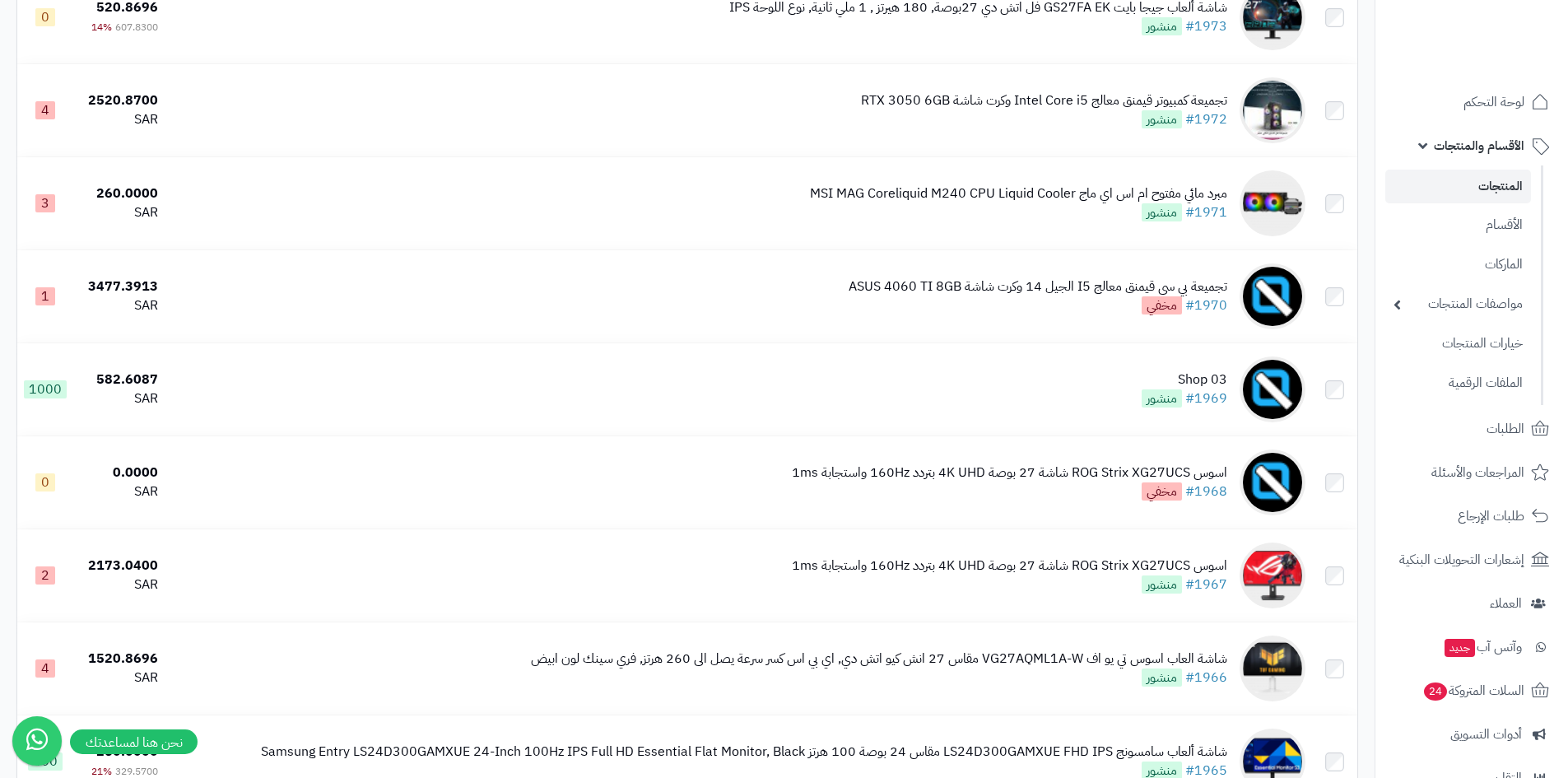 click on "الأقسام والمنتجات" at bounding box center [1479, 146] 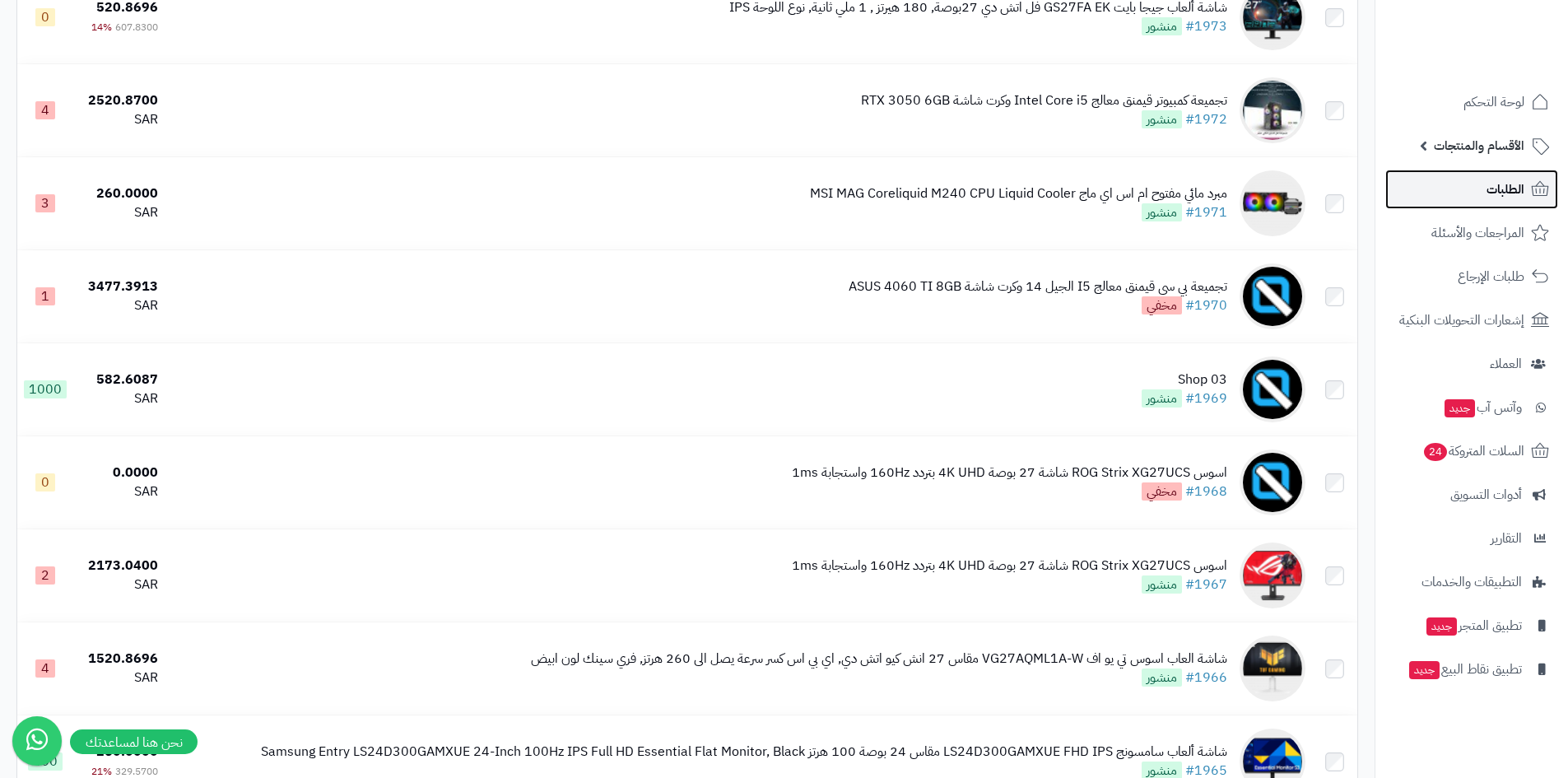click on "الطلبات" at bounding box center (1505, 189) 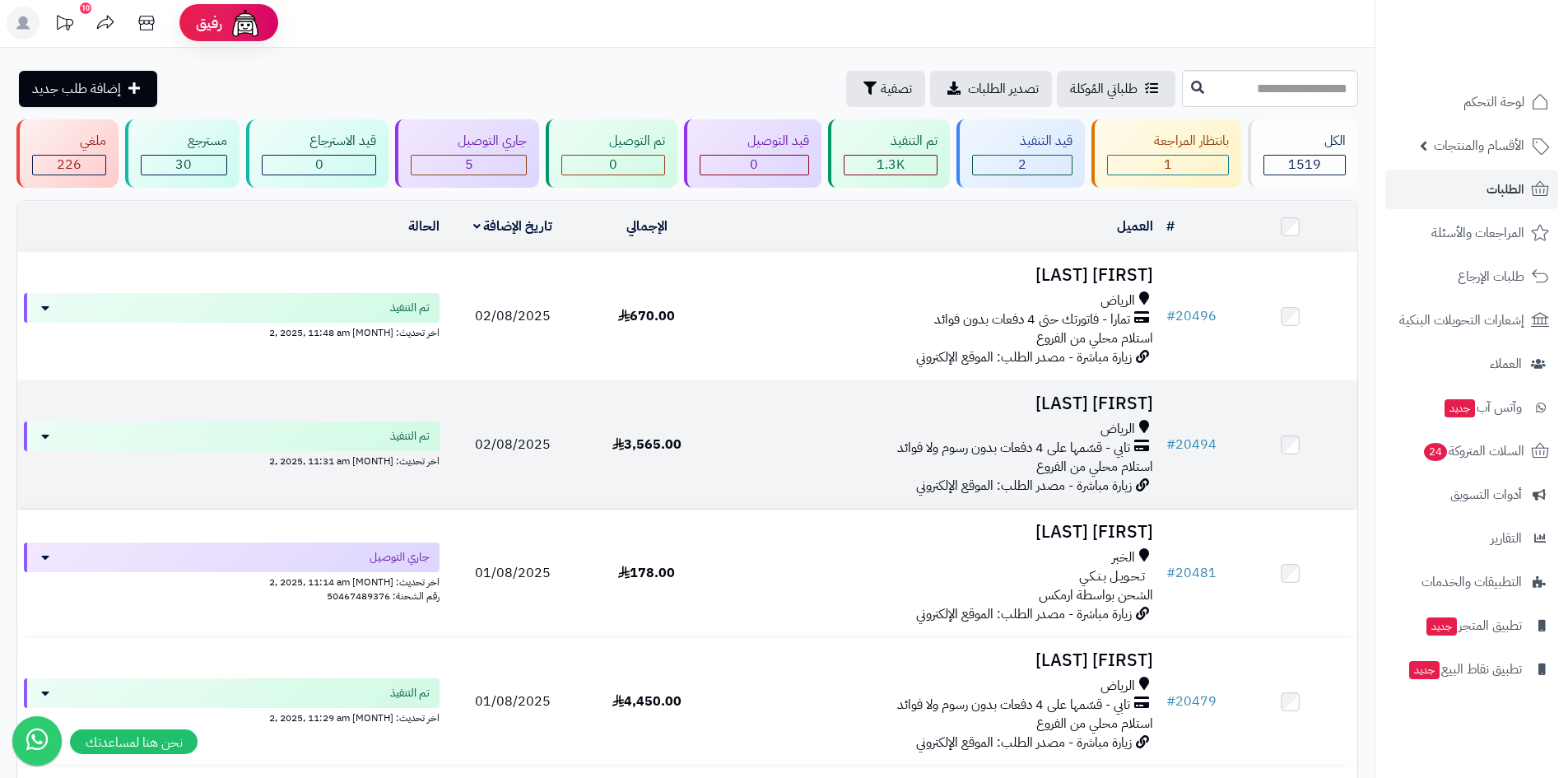 scroll, scrollTop: 0, scrollLeft: 0, axis: both 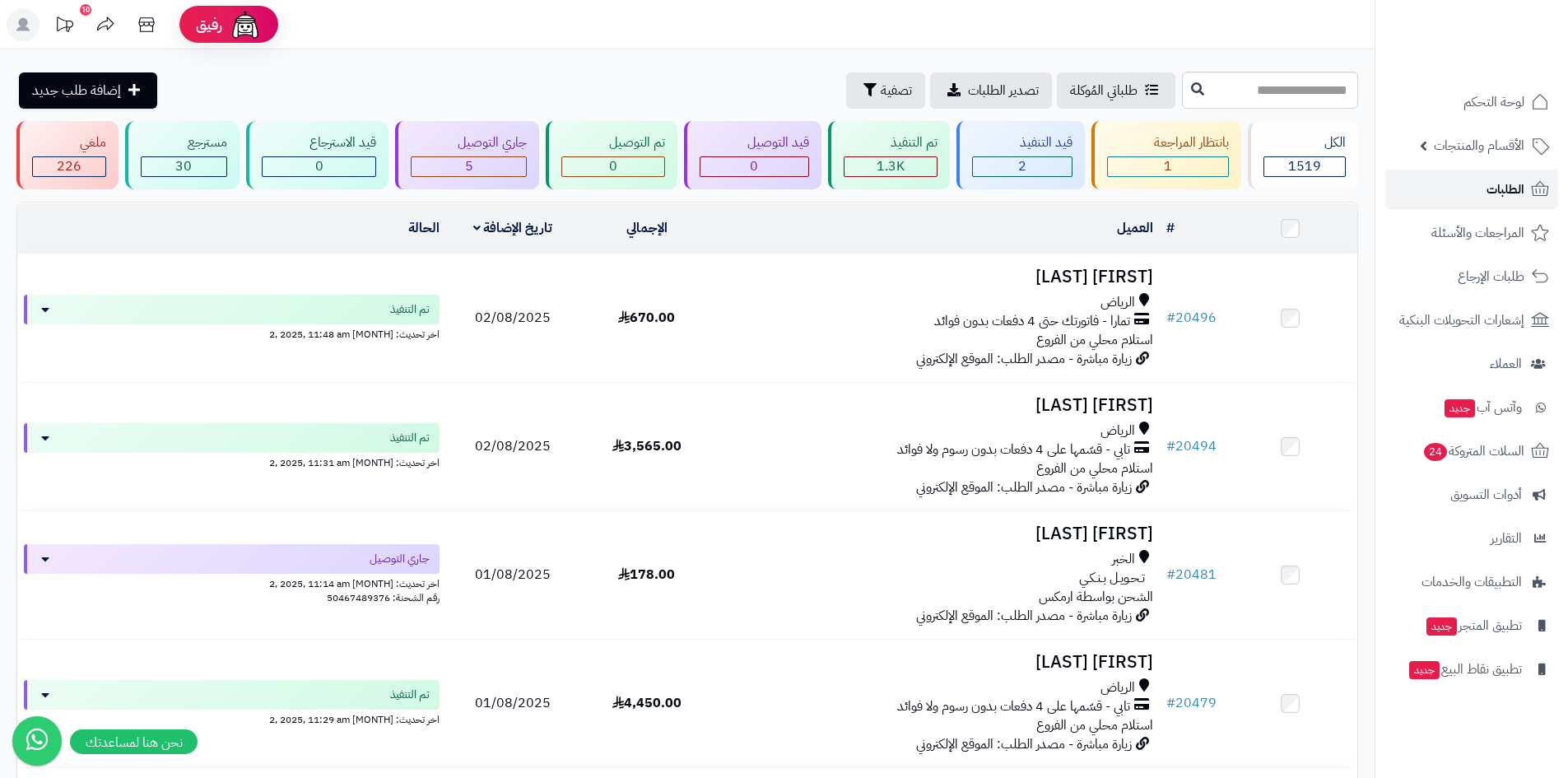 click on "الطلبات" at bounding box center (1472, 189) 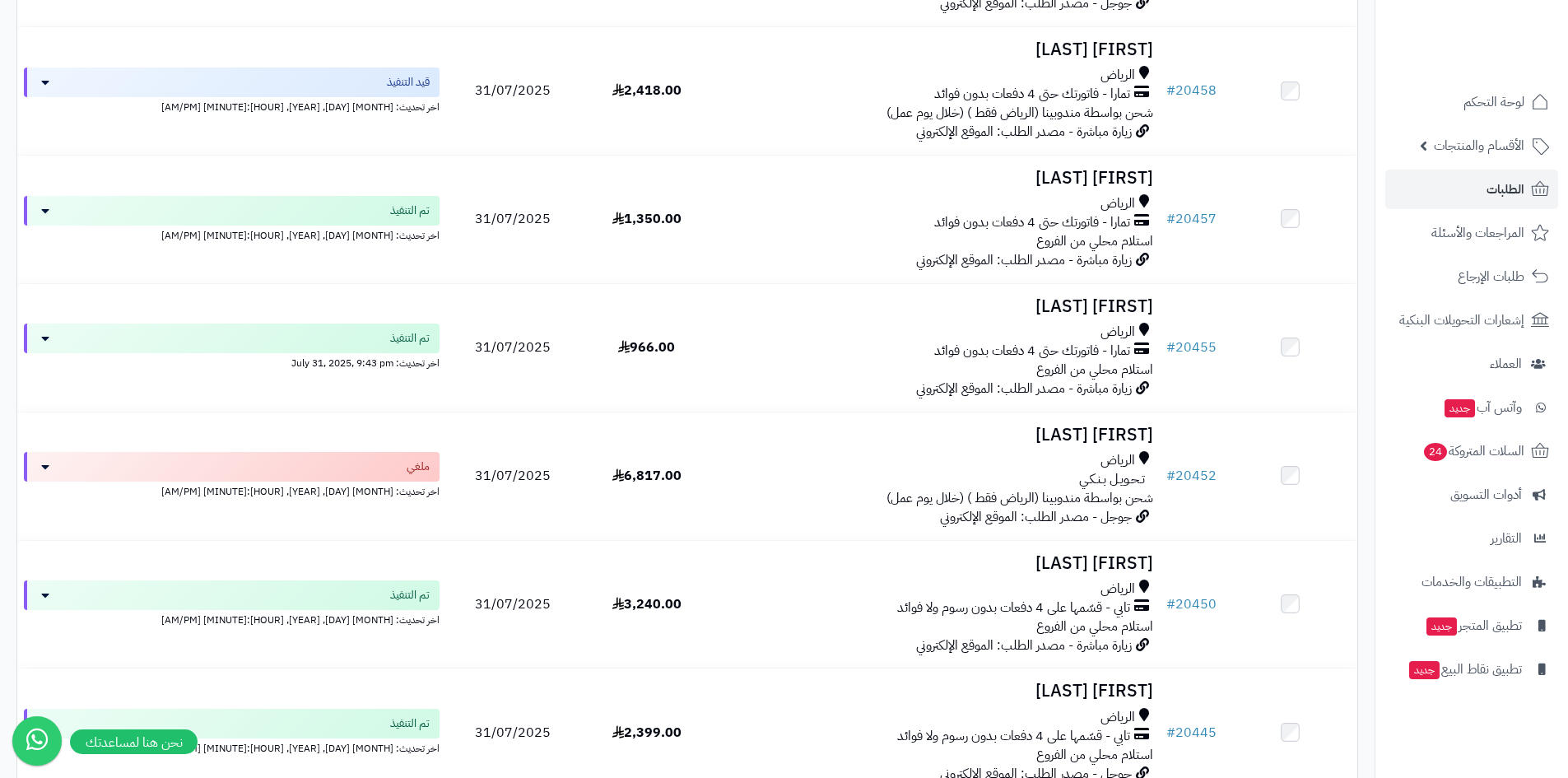 scroll, scrollTop: 1317, scrollLeft: 0, axis: vertical 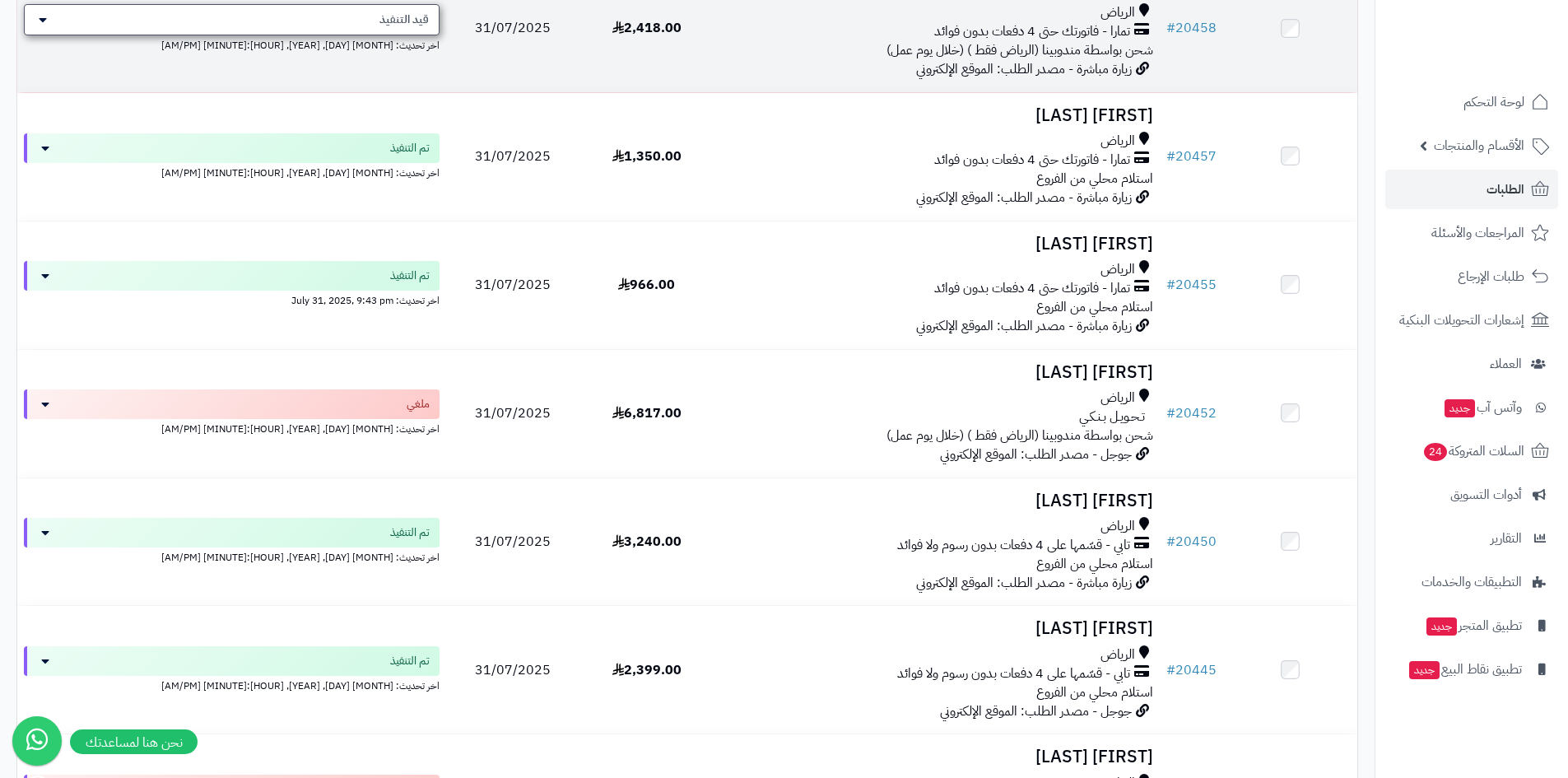 click on "قيد التنفيذ" at bounding box center (231, 20) 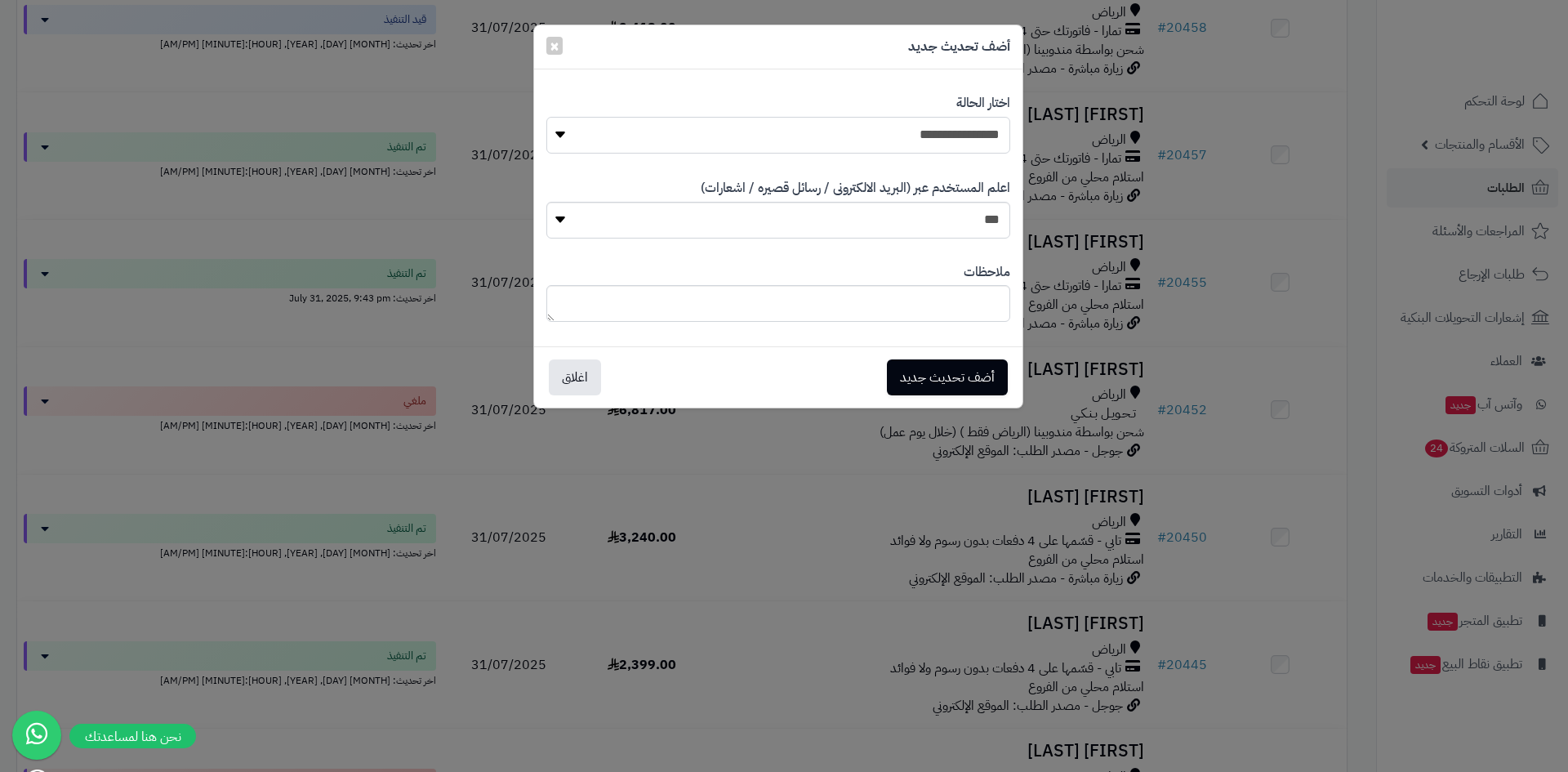 click on "**********" at bounding box center [778, 135] 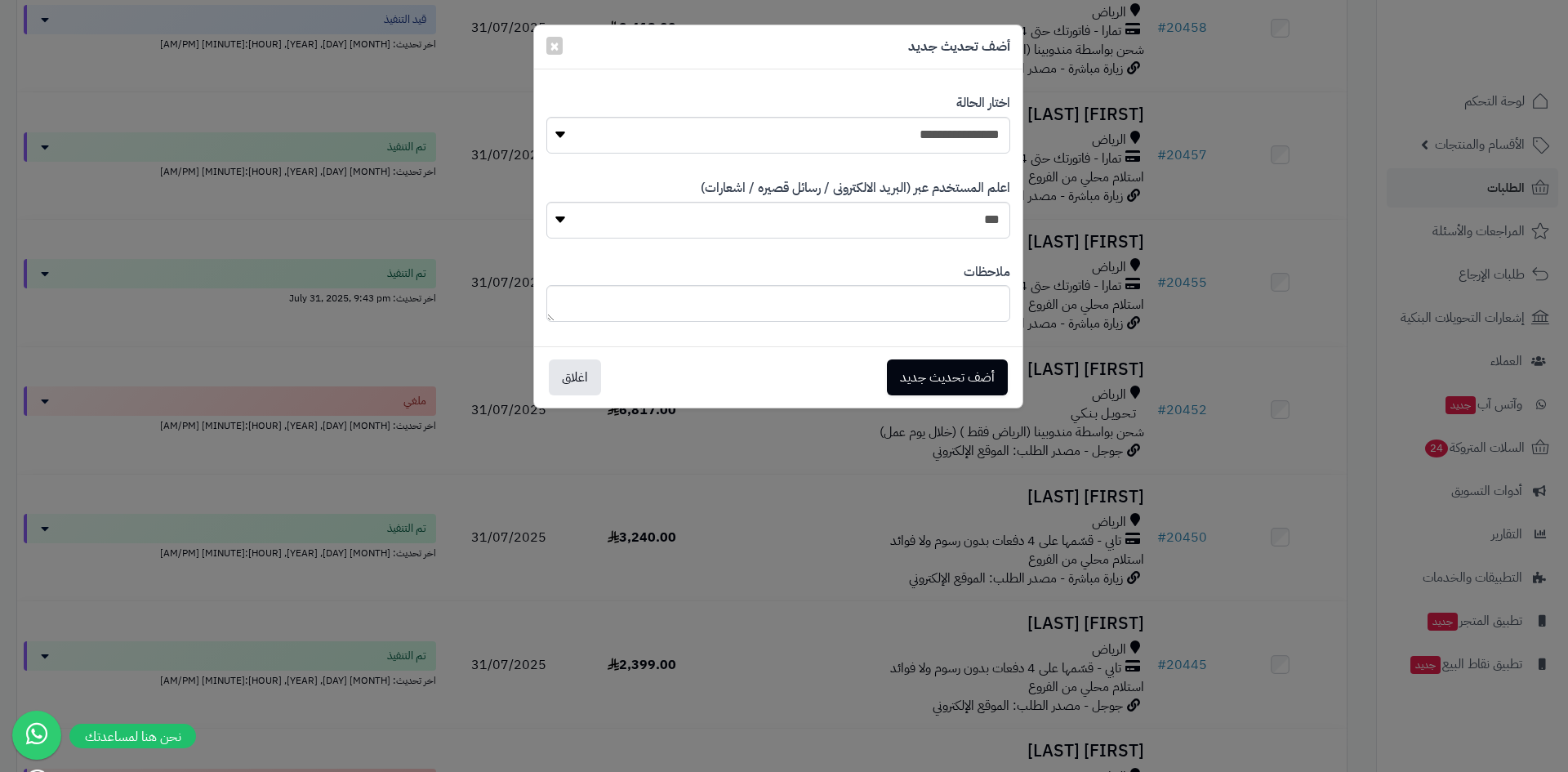 click on "**********" at bounding box center (784, 386) 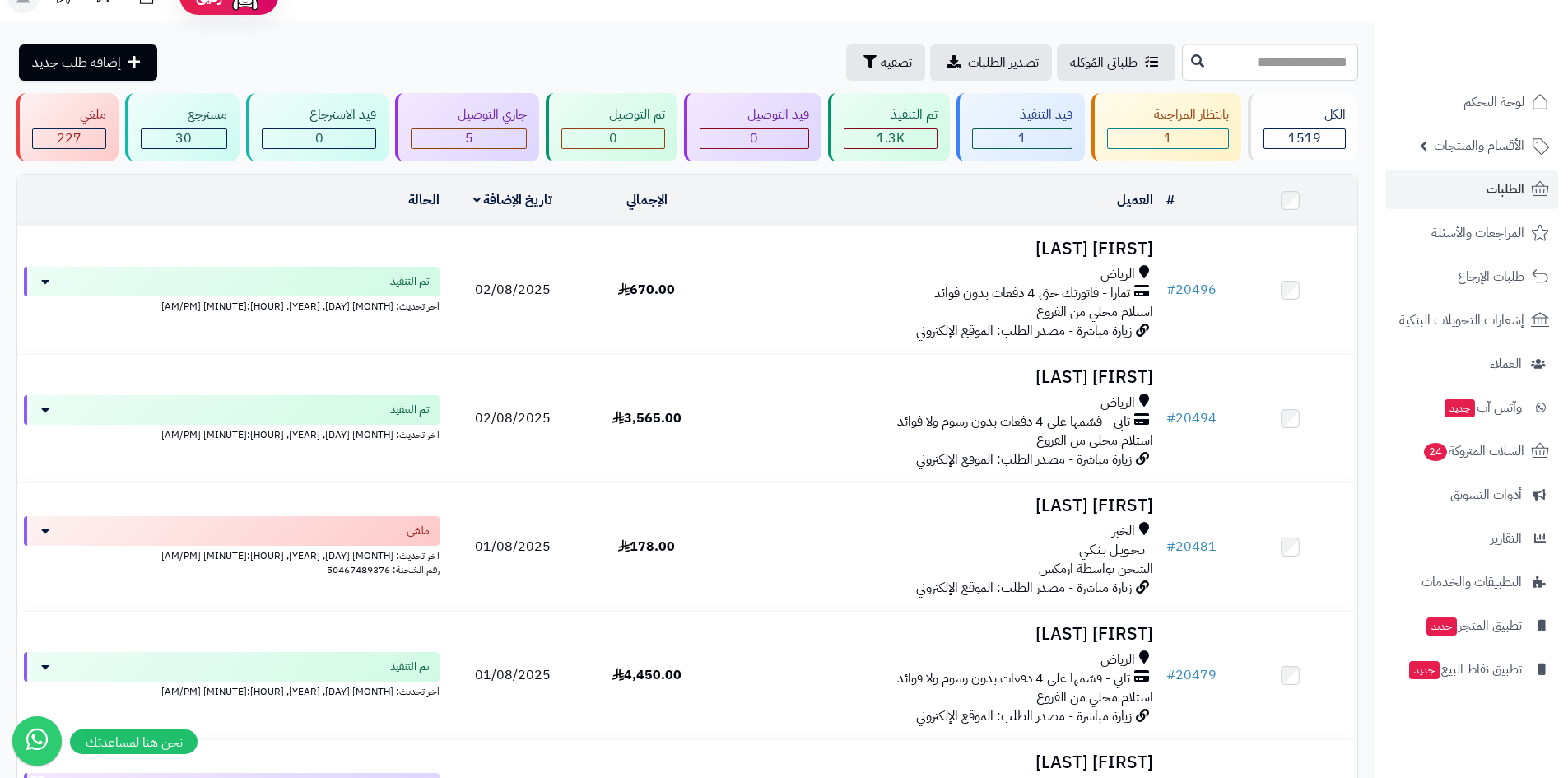 scroll, scrollTop: 0, scrollLeft: 0, axis: both 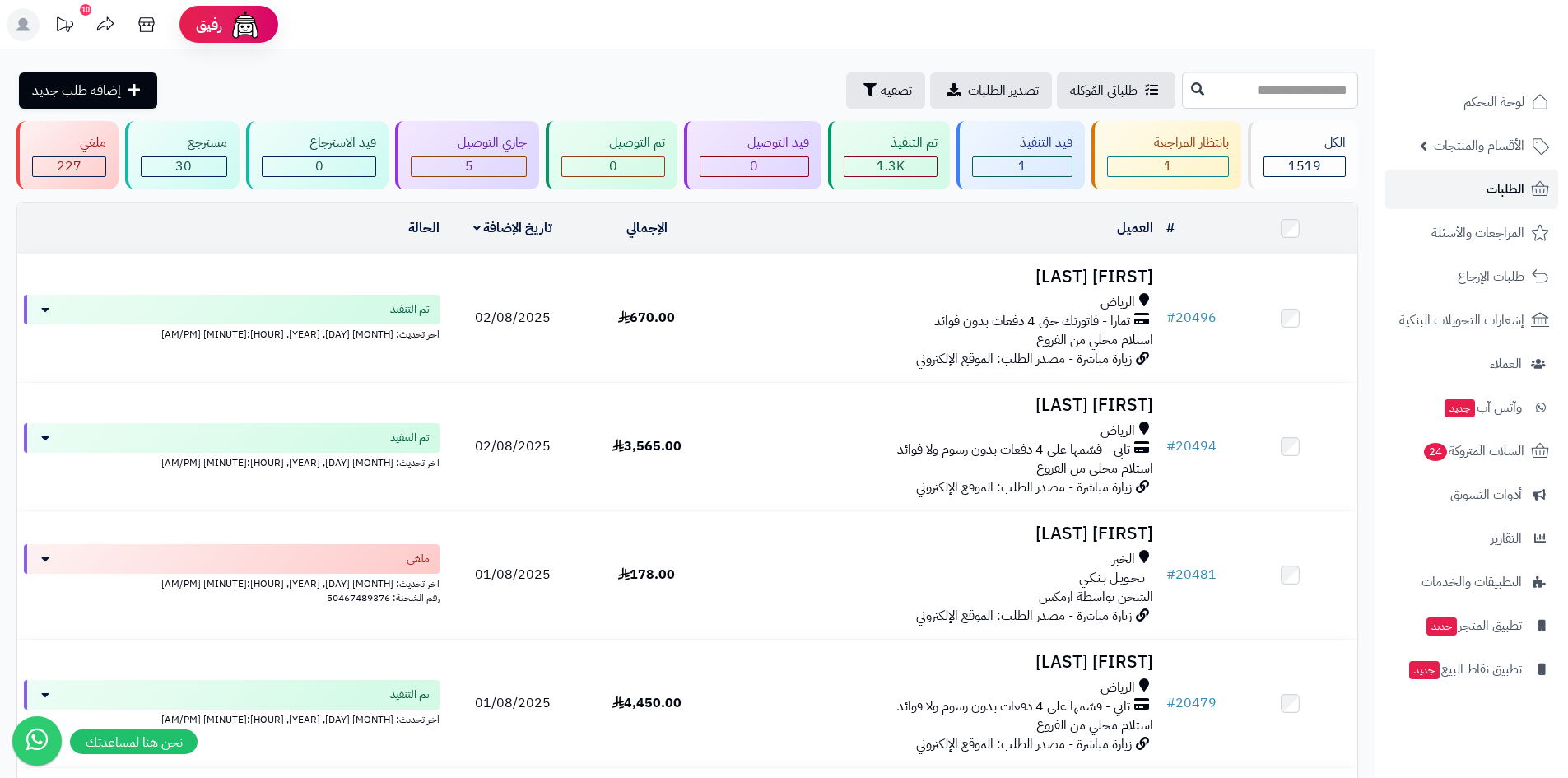 click on "الطلبات" at bounding box center [1505, 189] 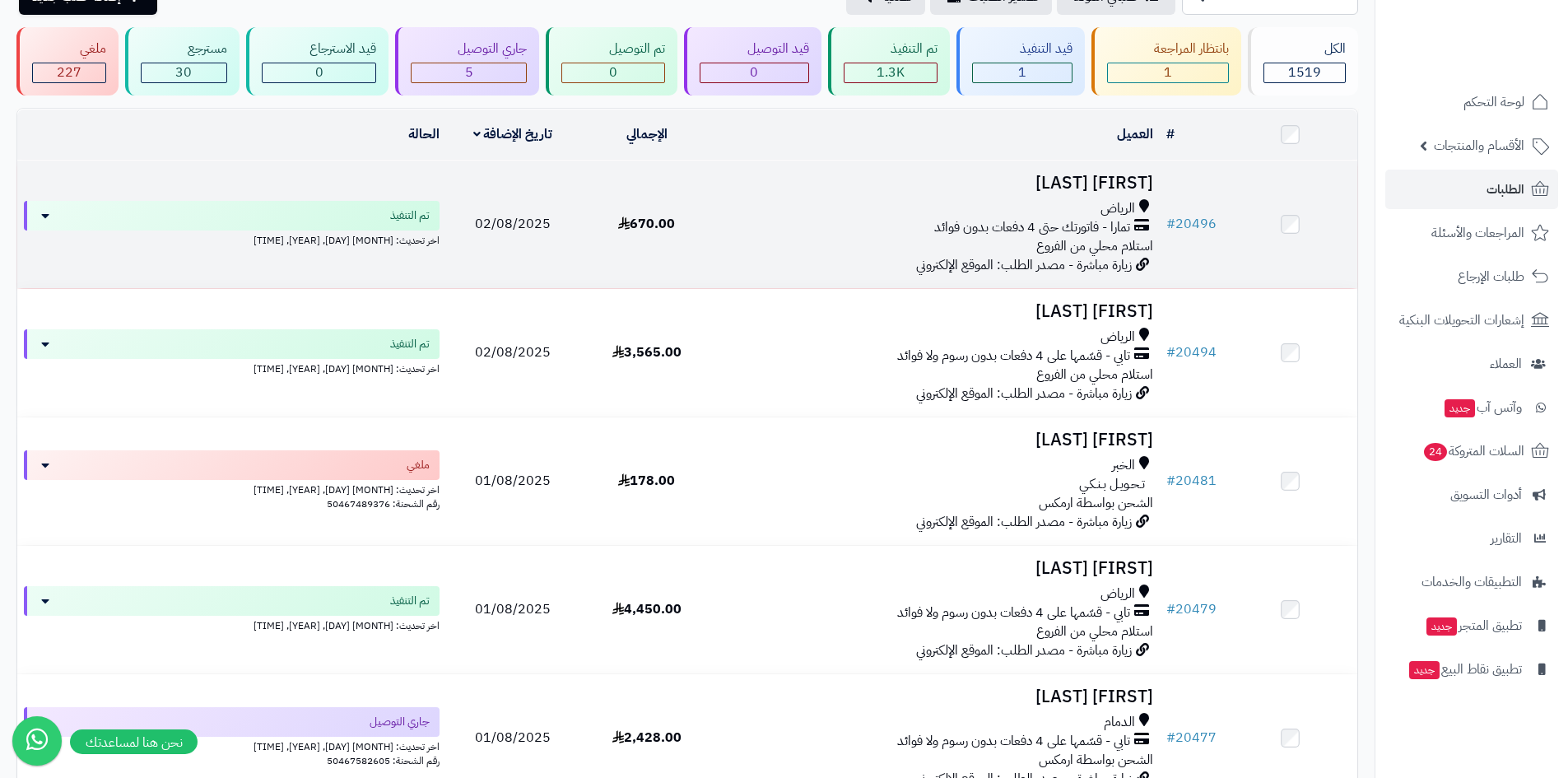 scroll, scrollTop: 0, scrollLeft: 0, axis: both 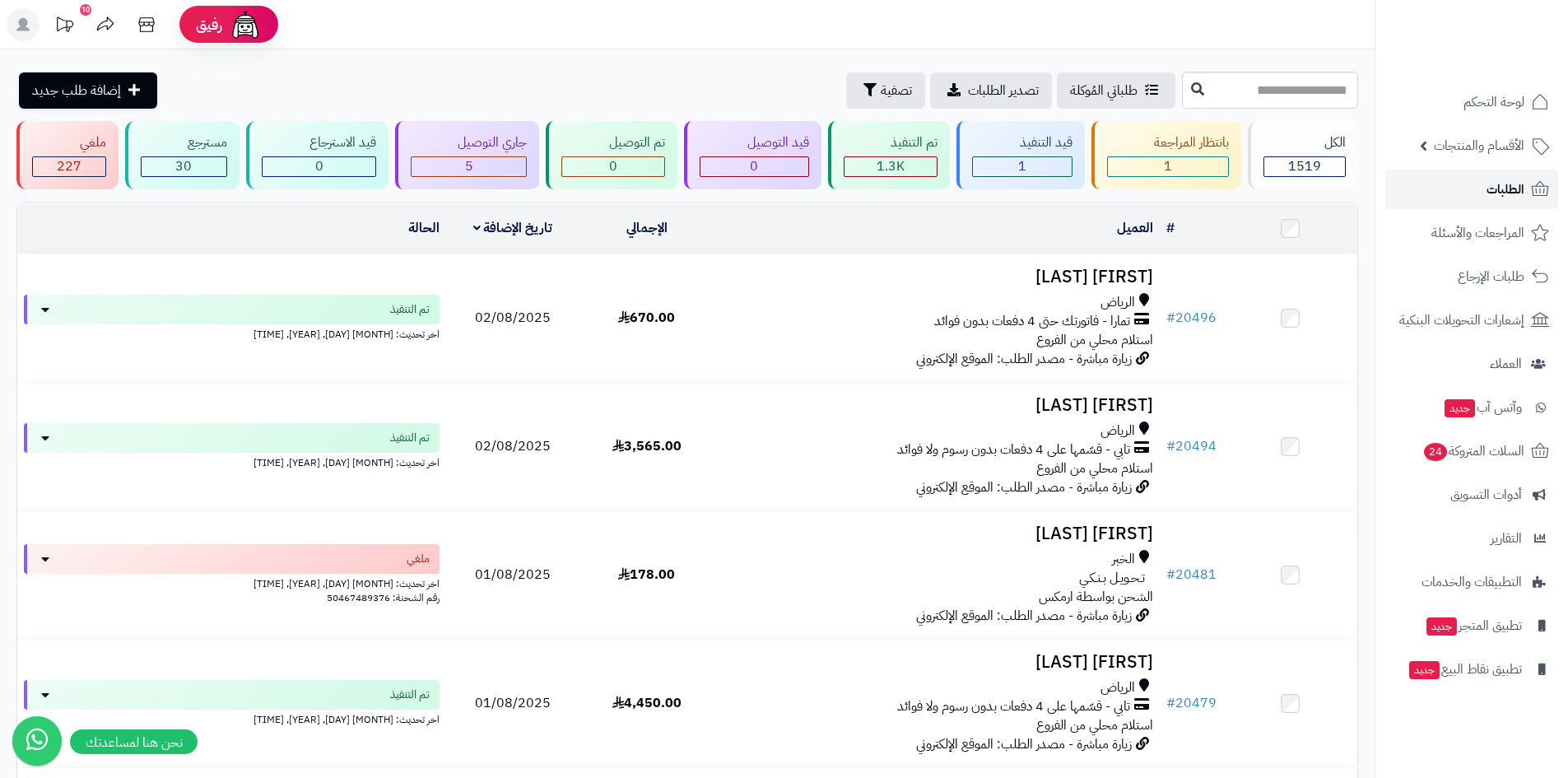 click on "الطلبات" at bounding box center (1505, 189) 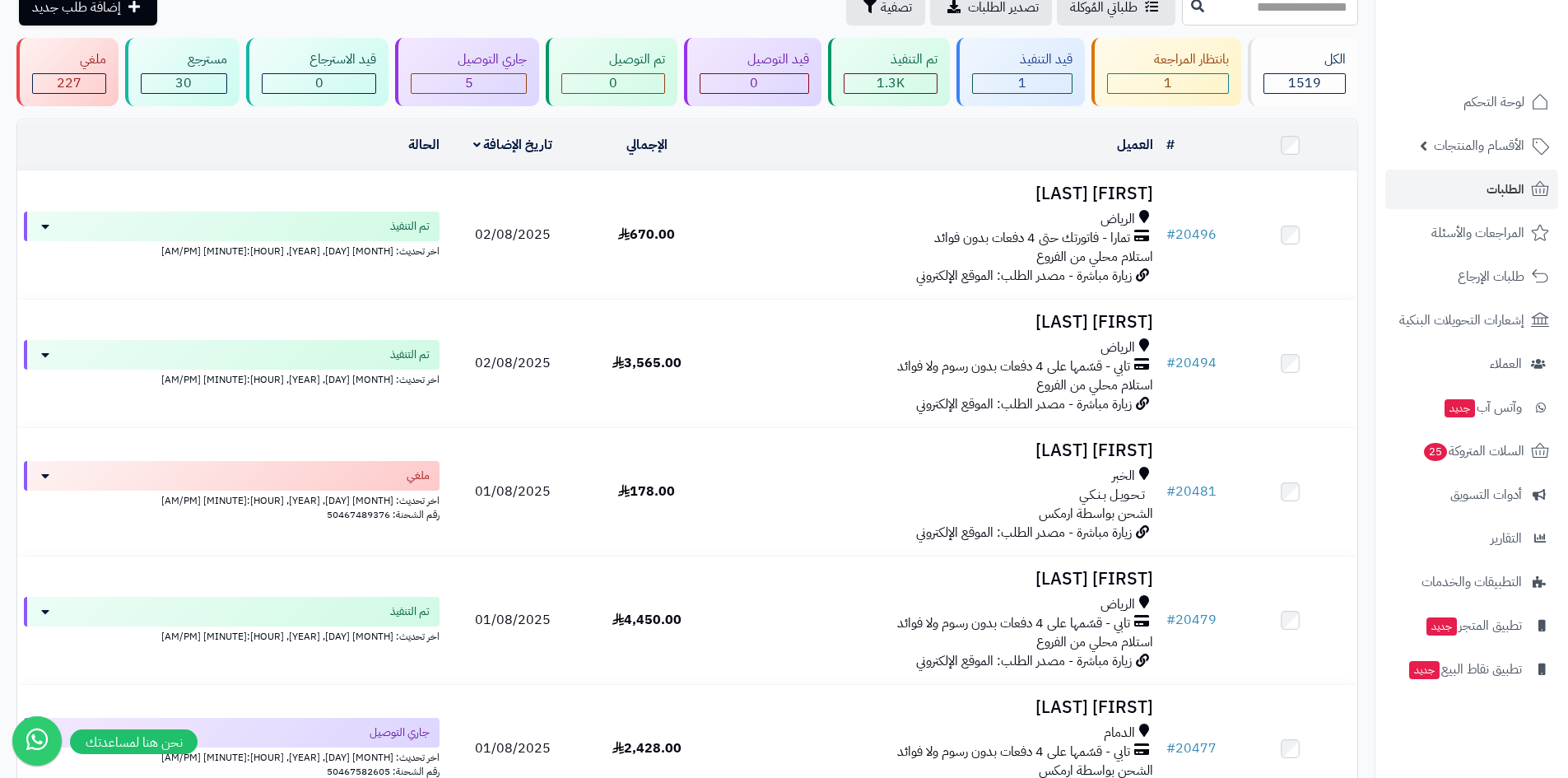 scroll, scrollTop: 82, scrollLeft: 0, axis: vertical 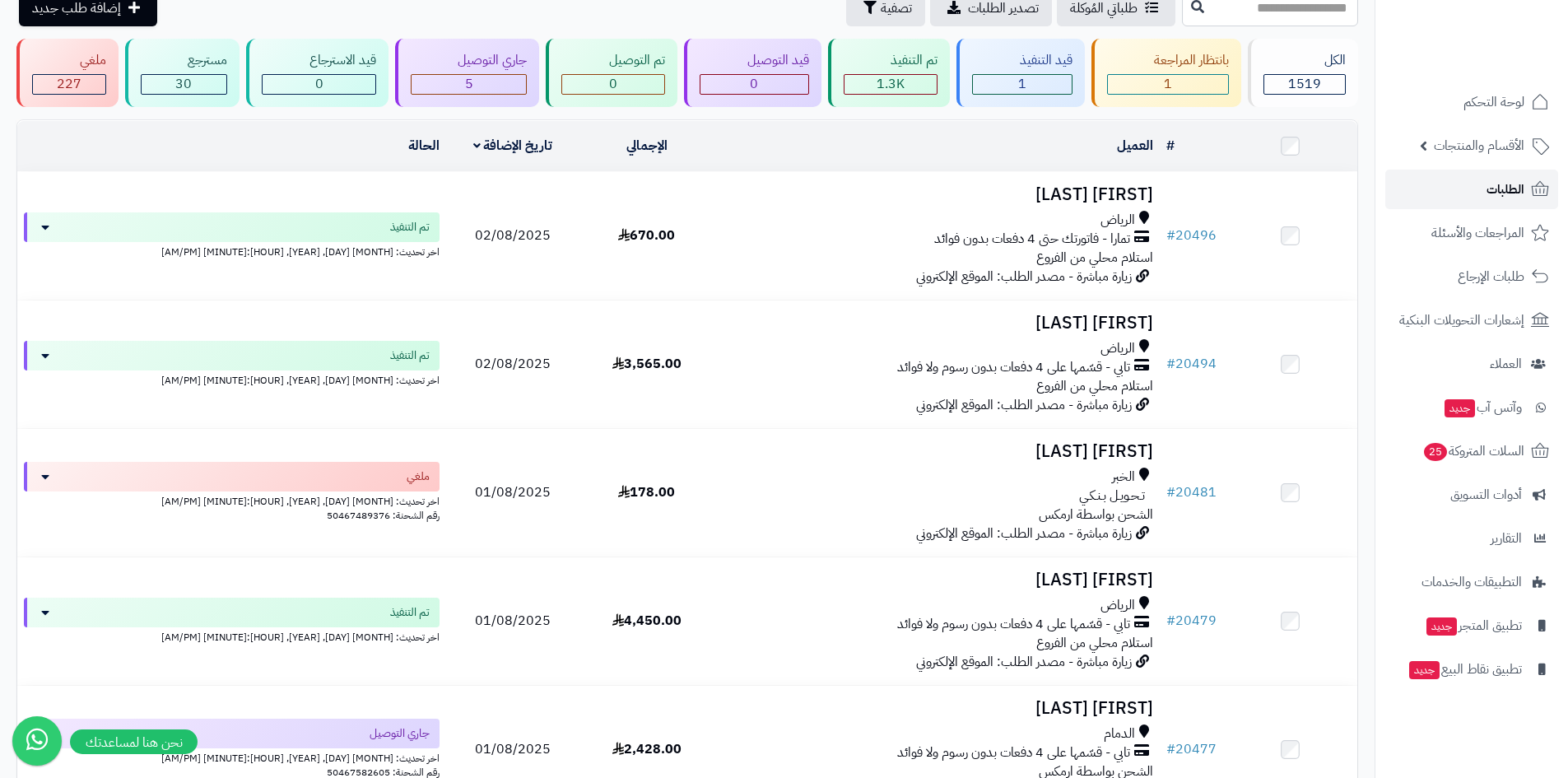 click on "الطلبات" at bounding box center [1472, 189] 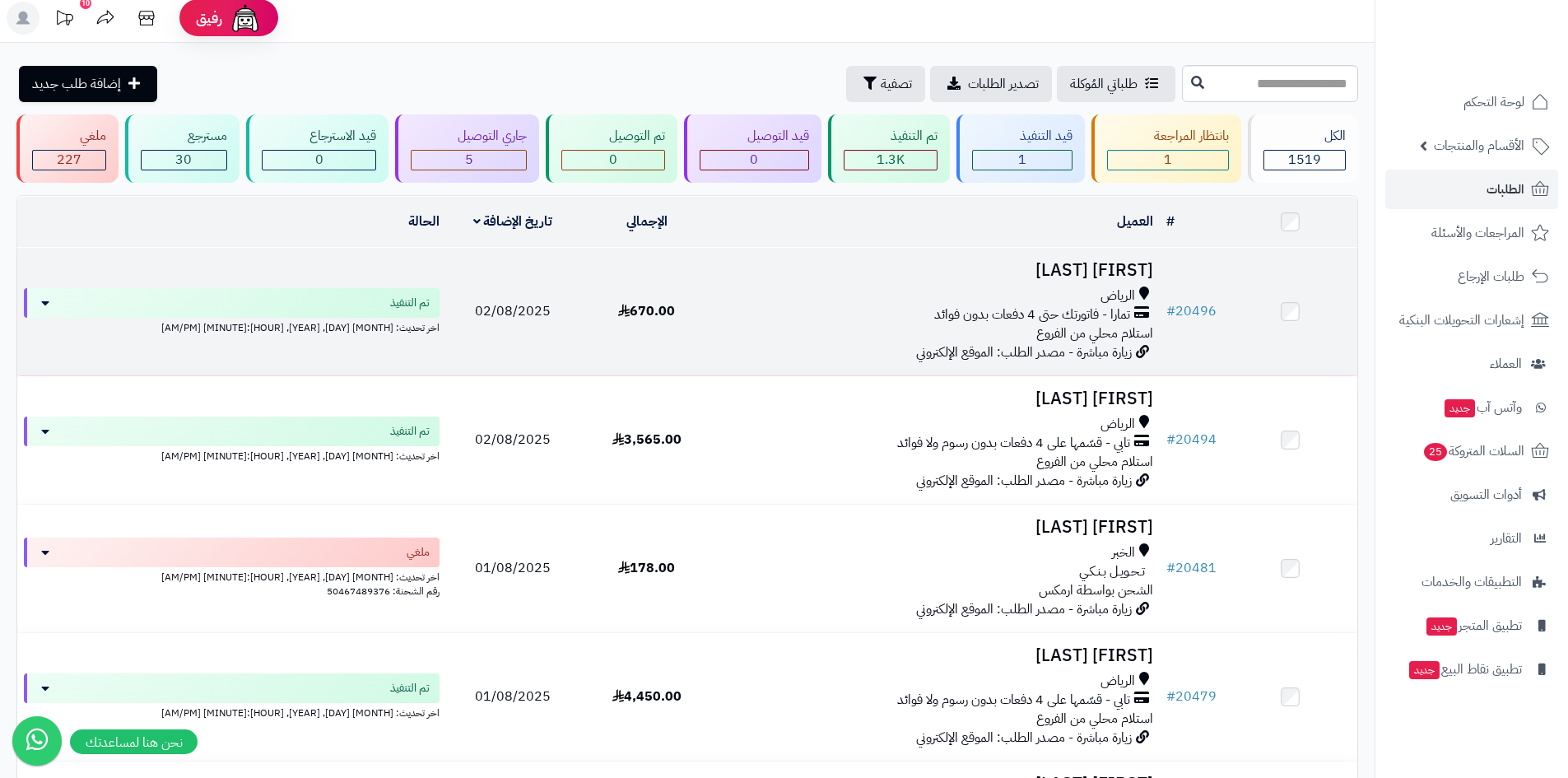 scroll, scrollTop: 0, scrollLeft: 0, axis: both 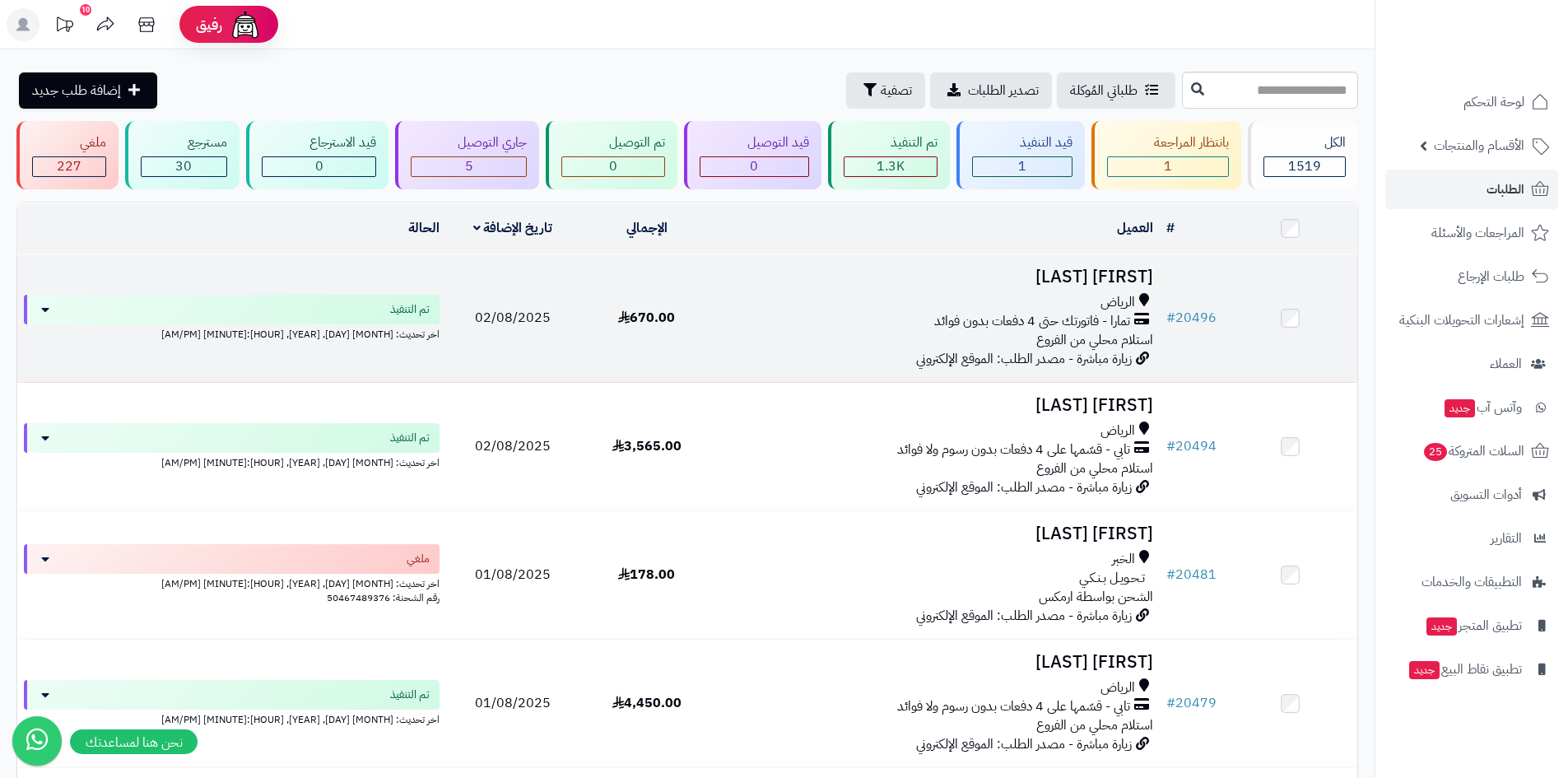 click on "[FIRST] [LAST]" at bounding box center (937, 277) 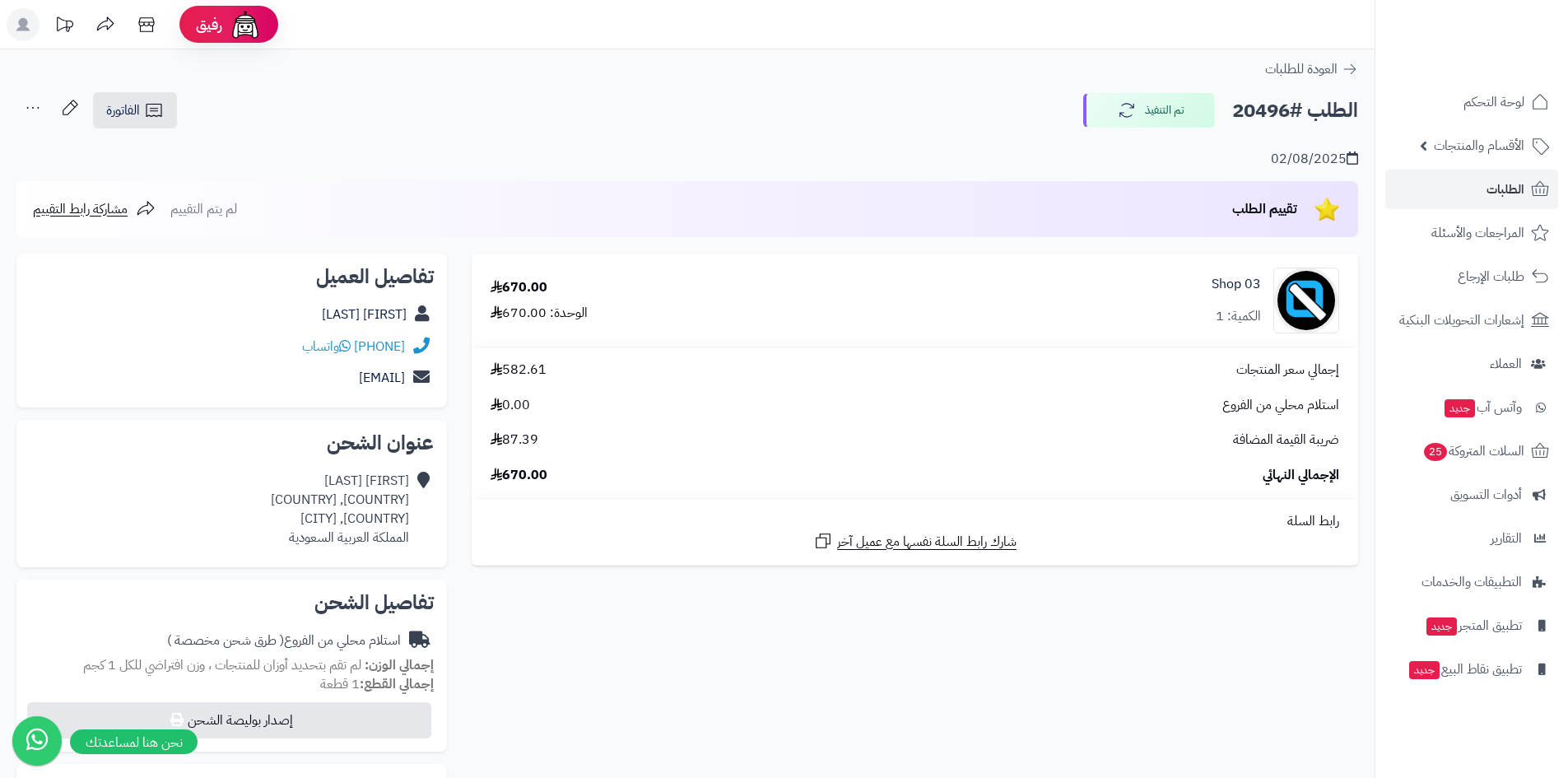 scroll, scrollTop: 0, scrollLeft: 0, axis: both 